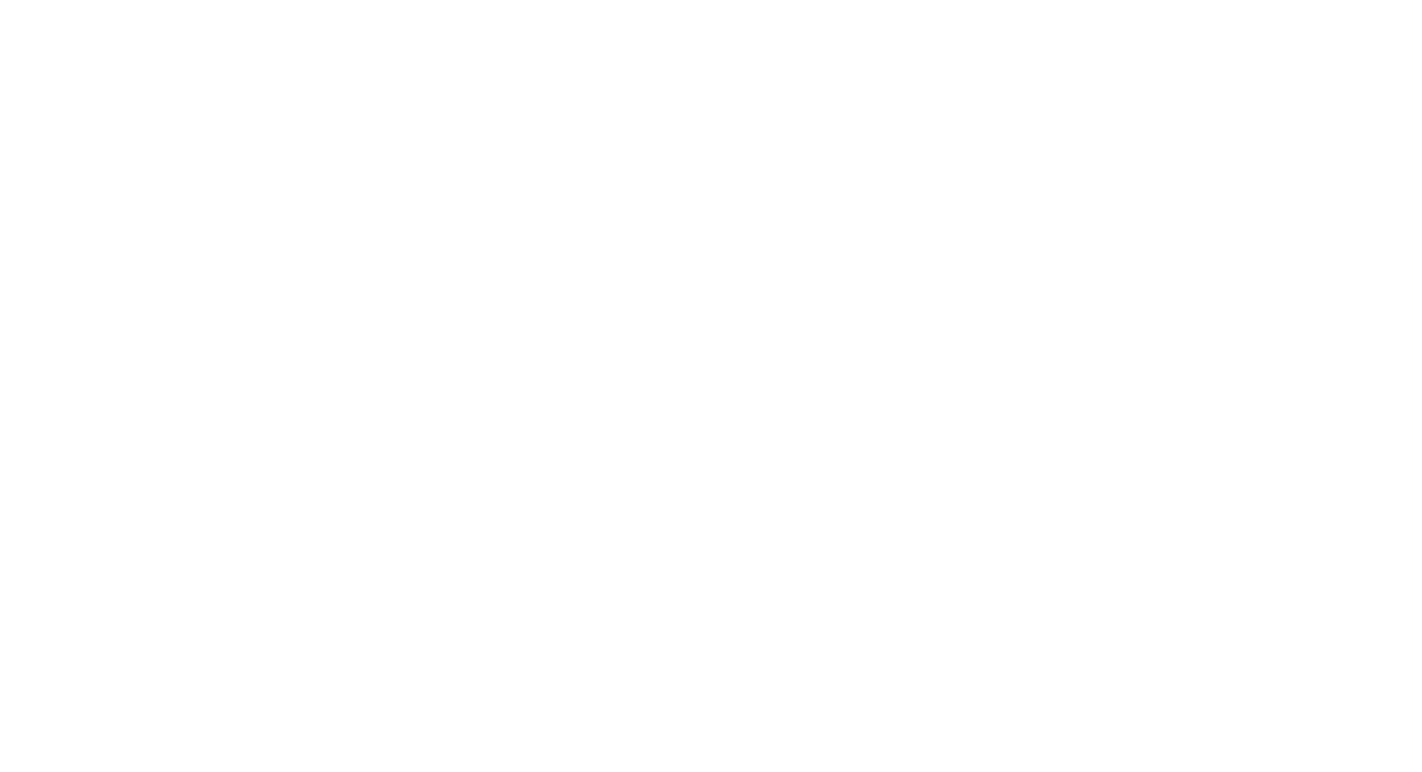 scroll, scrollTop: 0, scrollLeft: 0, axis: both 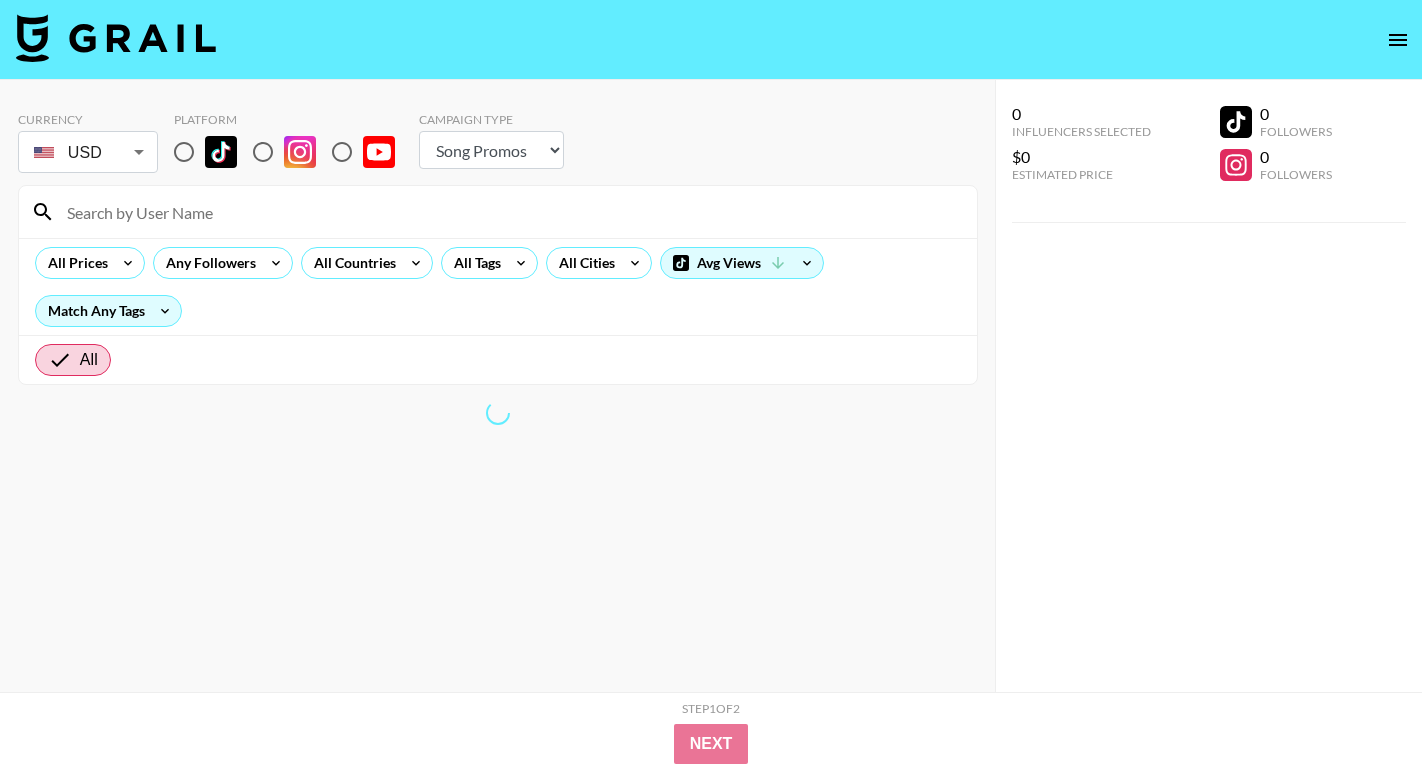 click at bounding box center (184, 152) 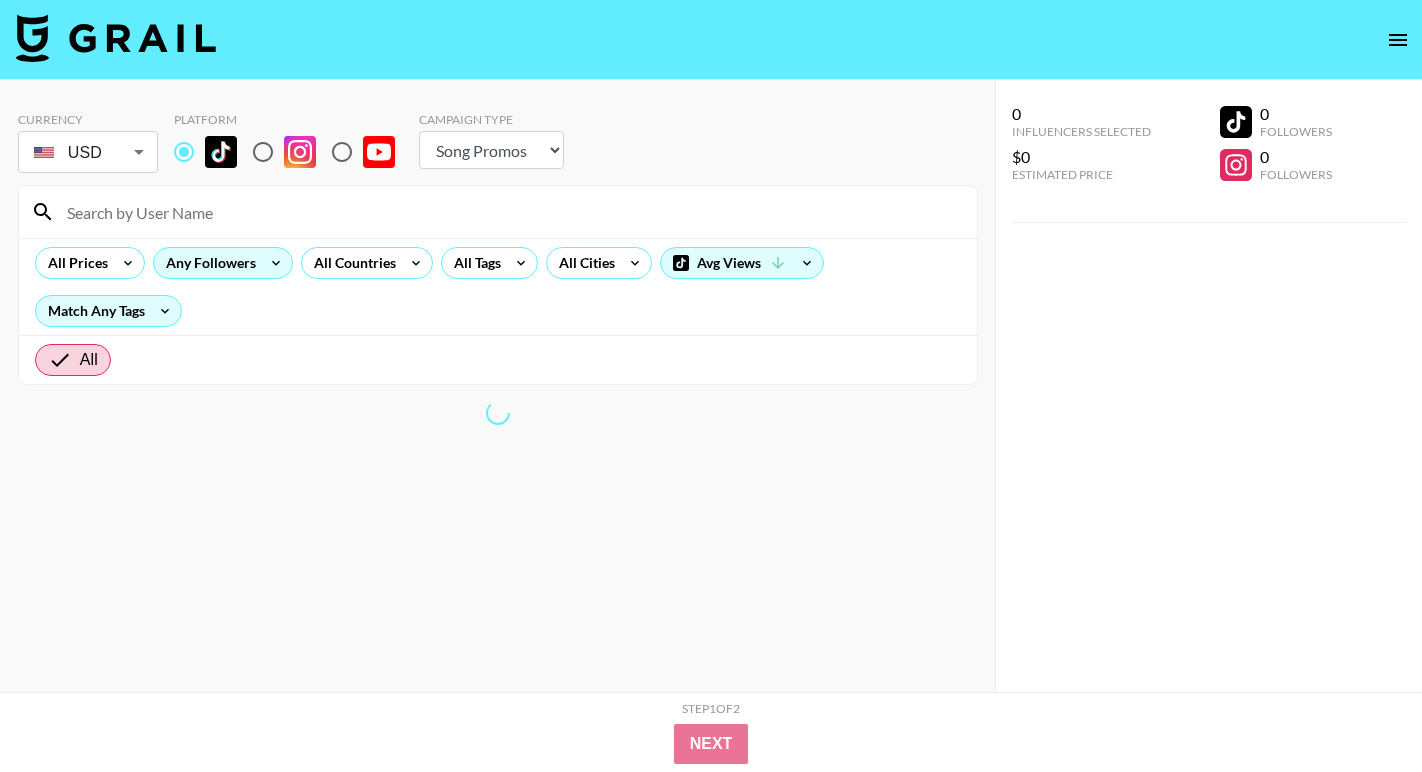 click at bounding box center (510, 212) 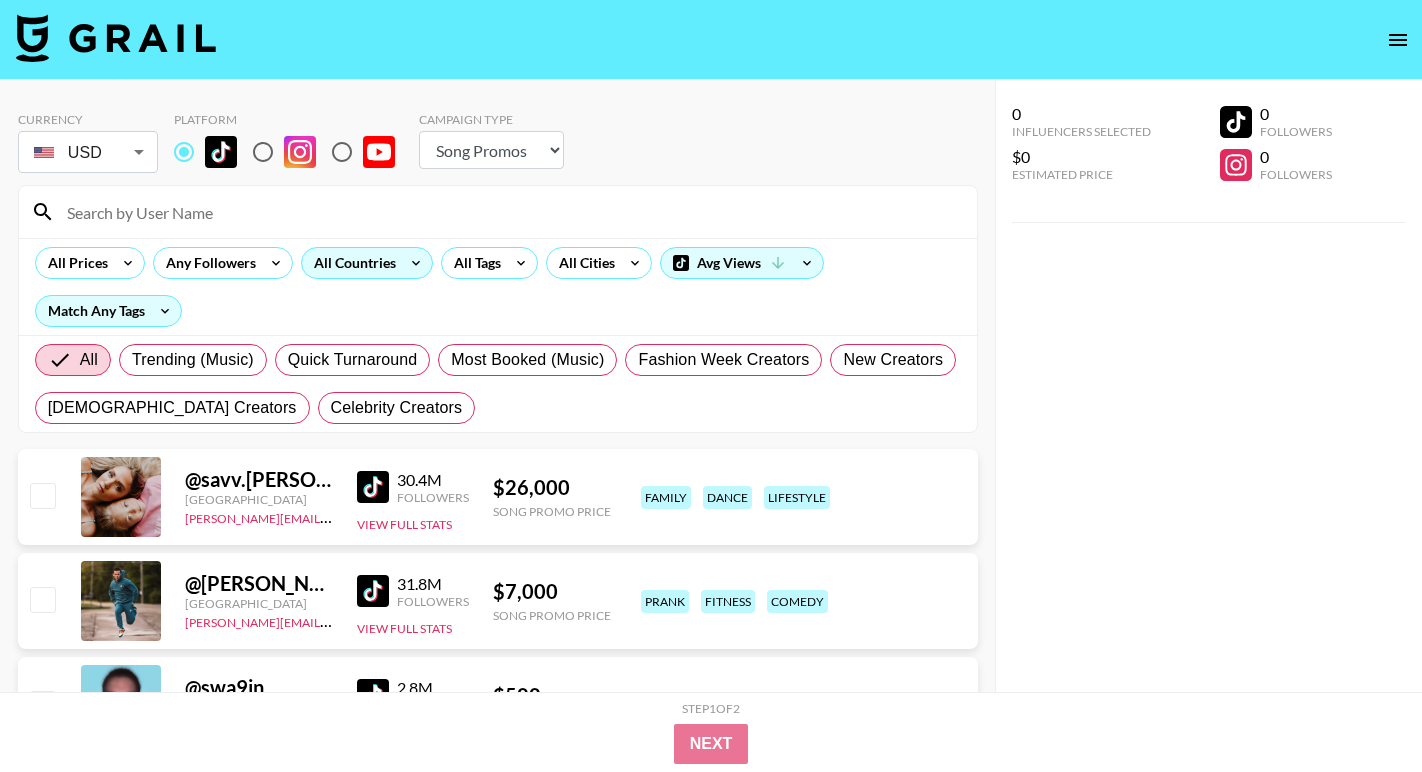click on "All Countries" at bounding box center [351, 263] 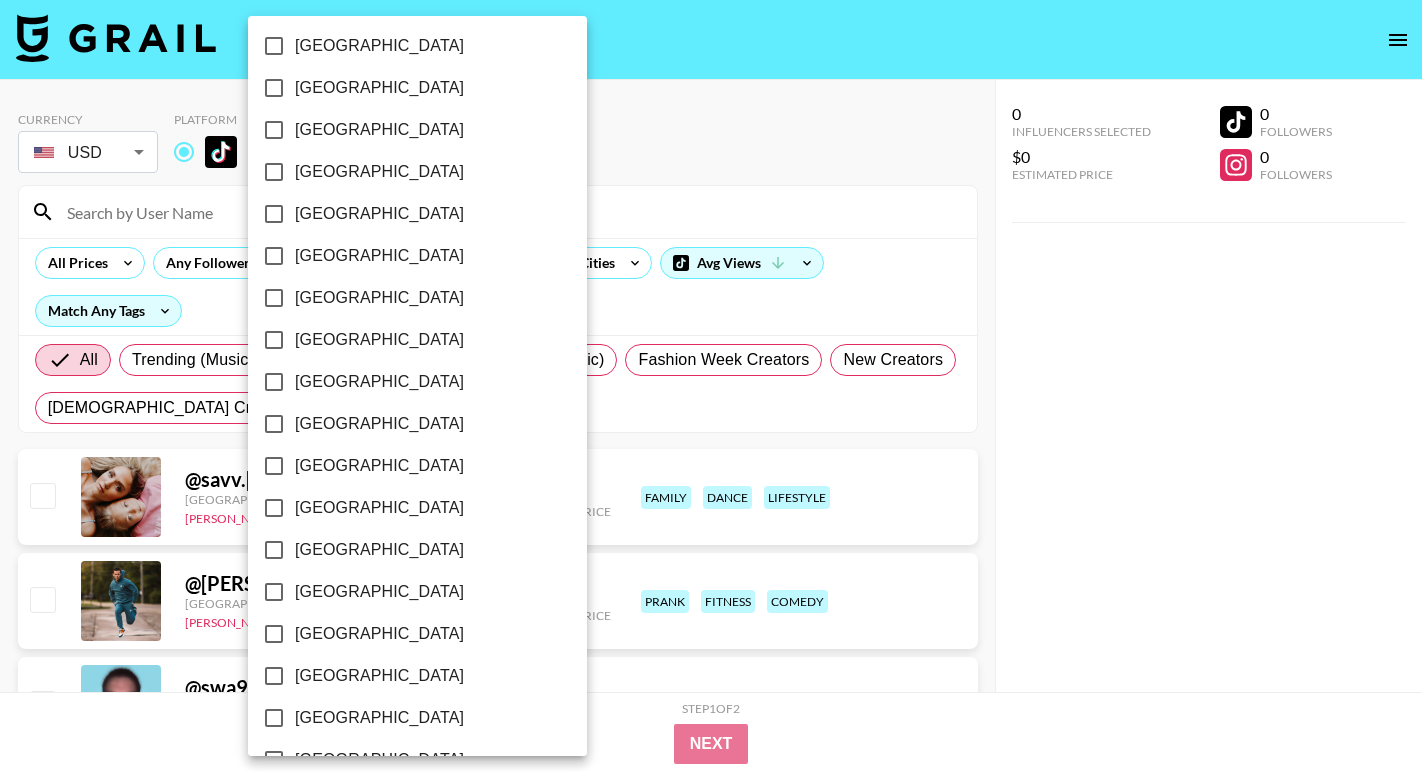 scroll, scrollTop: 1513, scrollLeft: 0, axis: vertical 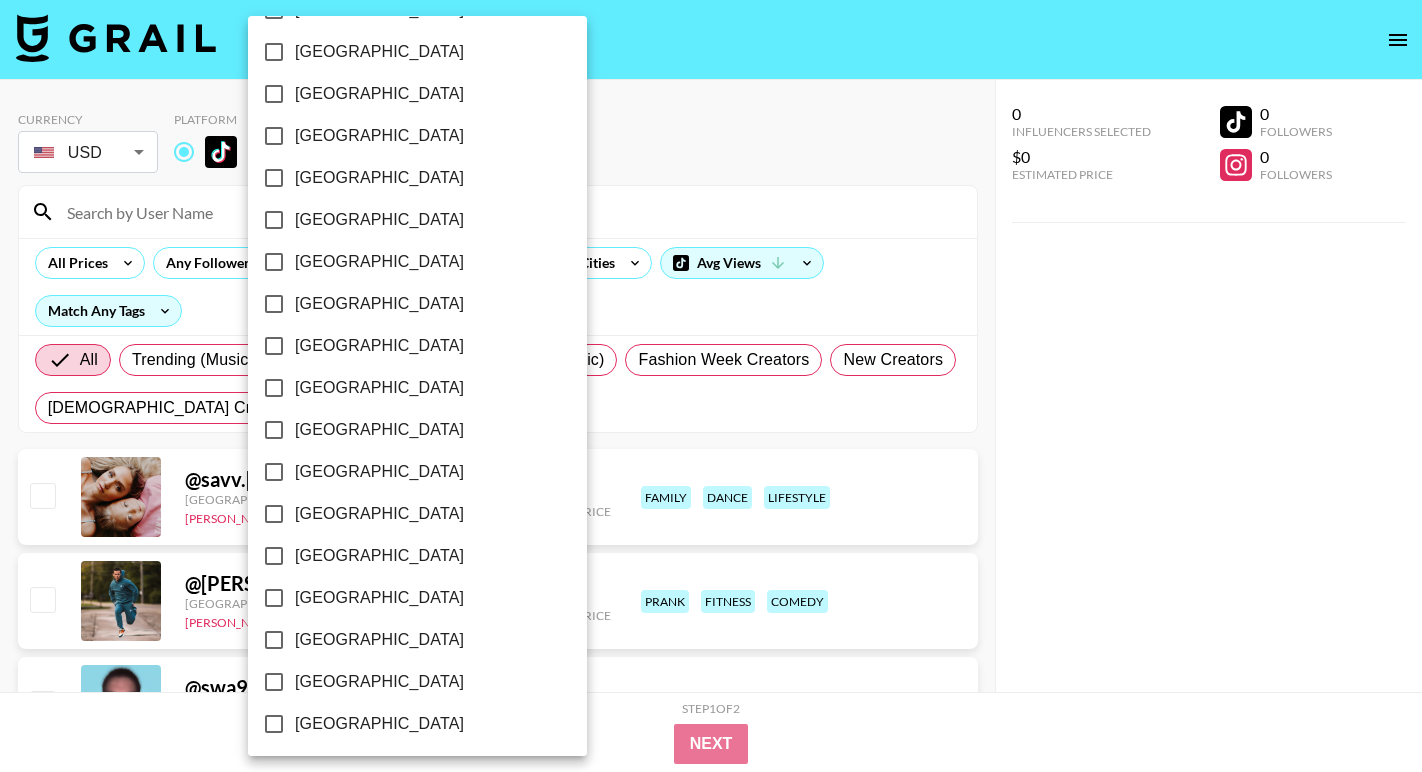 click on "[GEOGRAPHIC_DATA]" at bounding box center (379, 682) 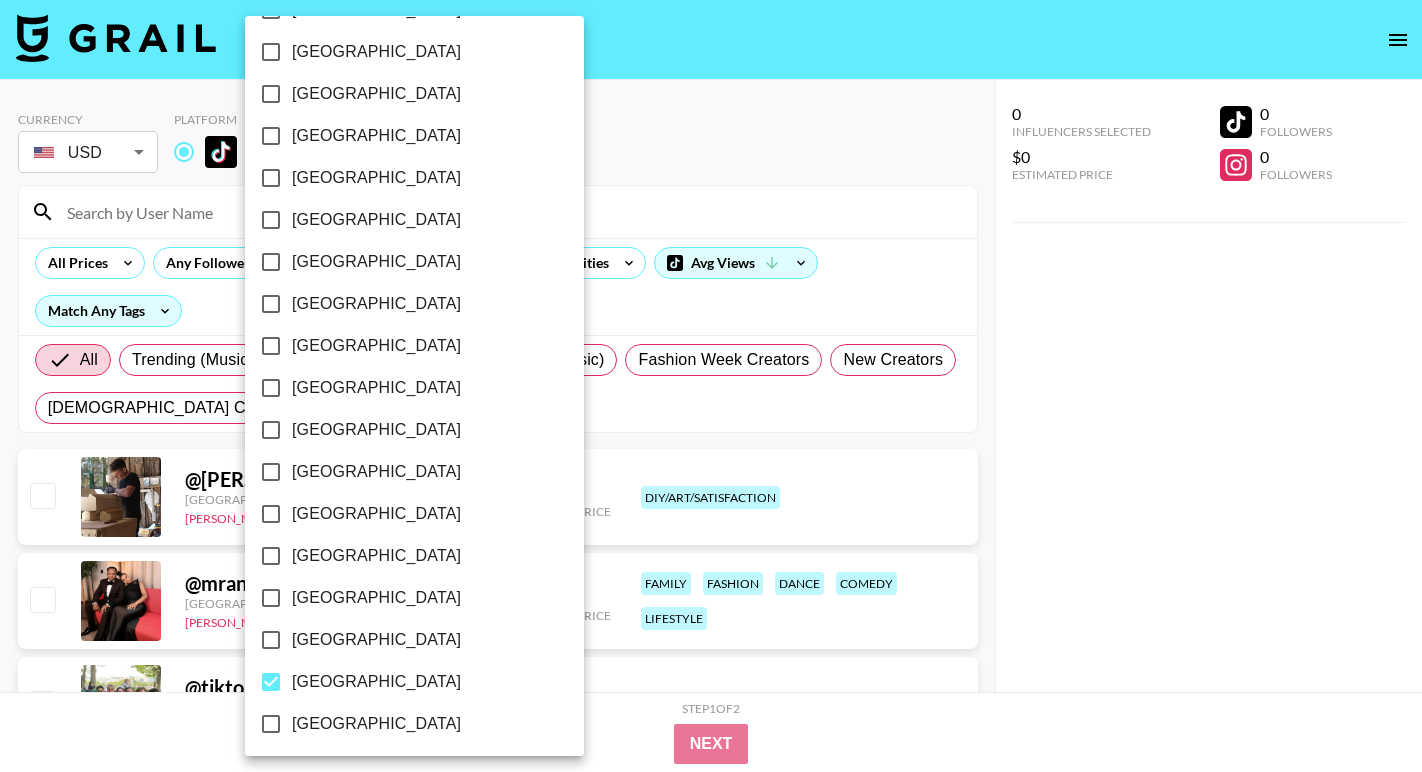 click at bounding box center (711, 386) 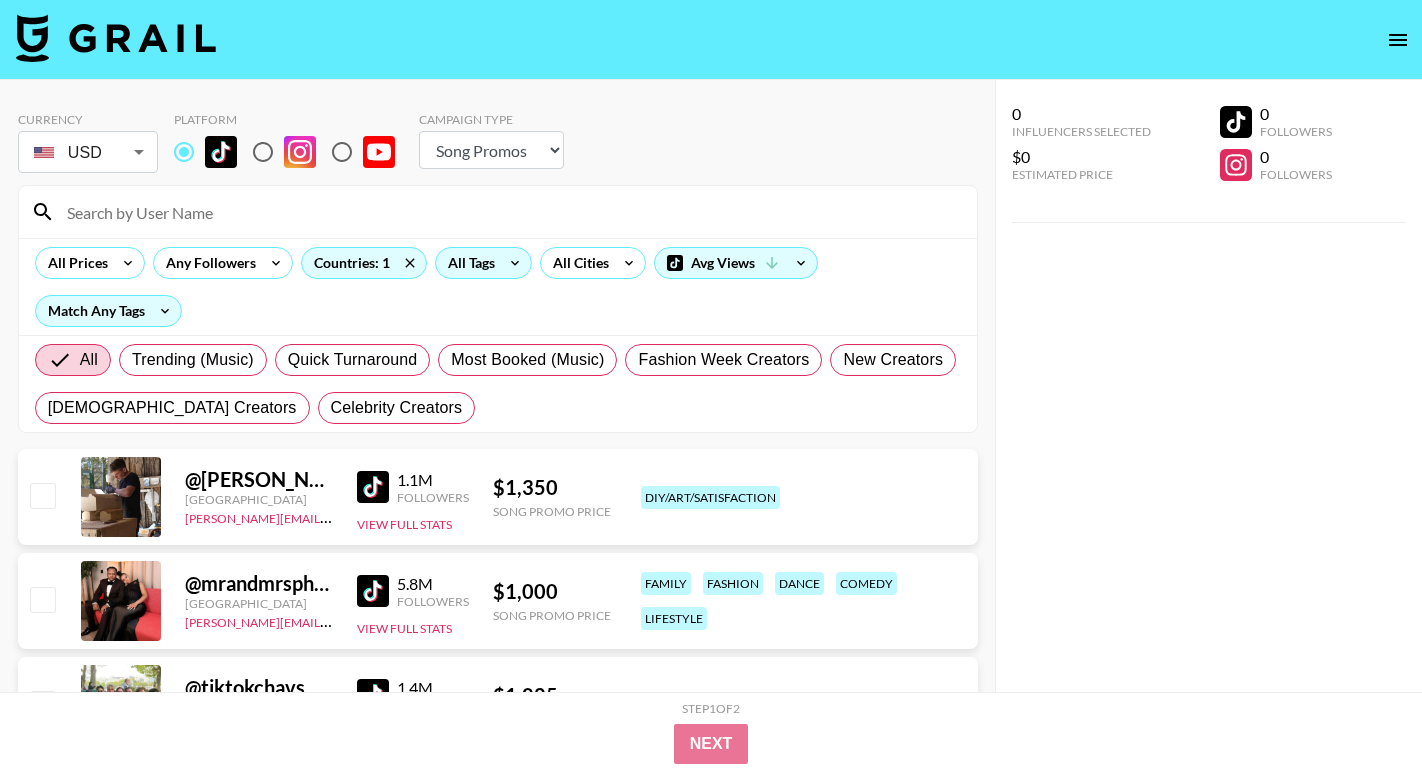 click 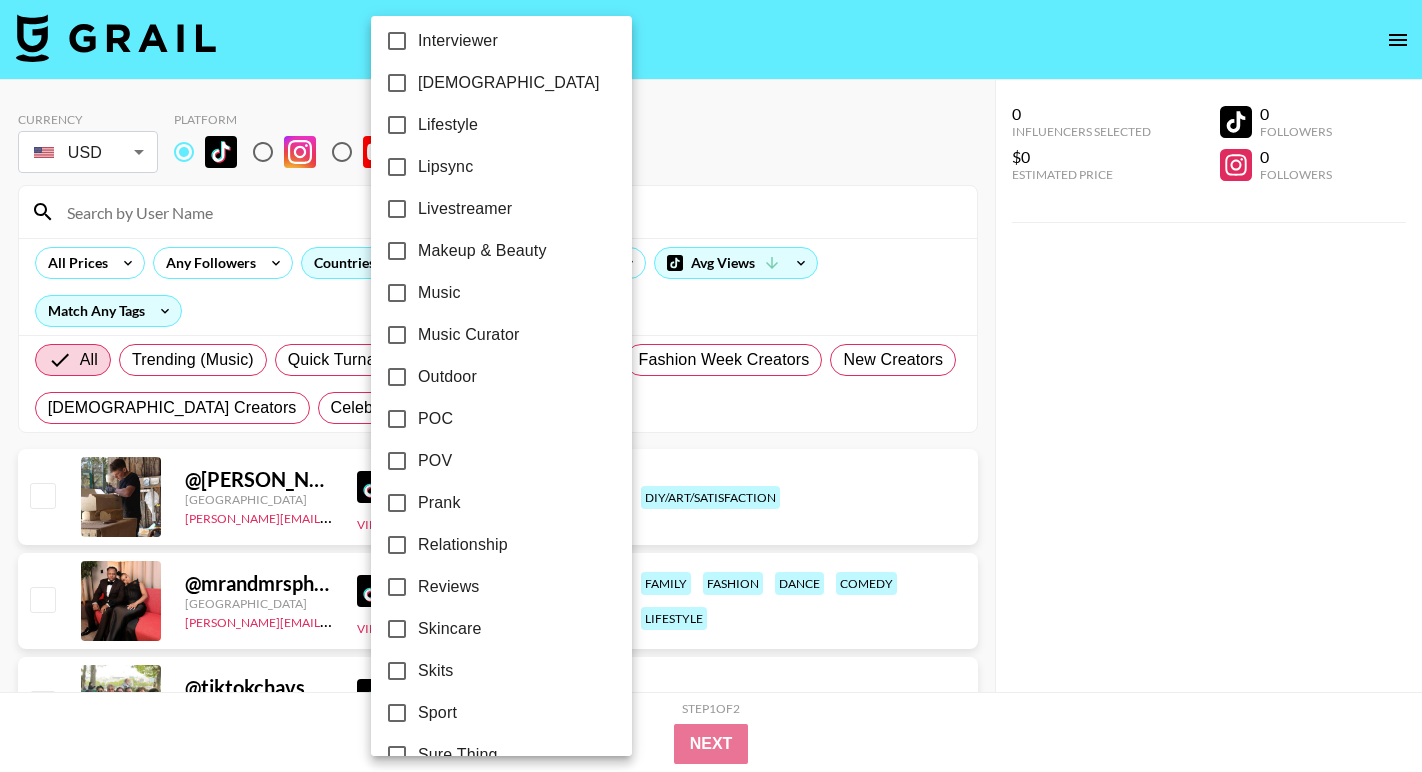 scroll, scrollTop: 1018, scrollLeft: 0, axis: vertical 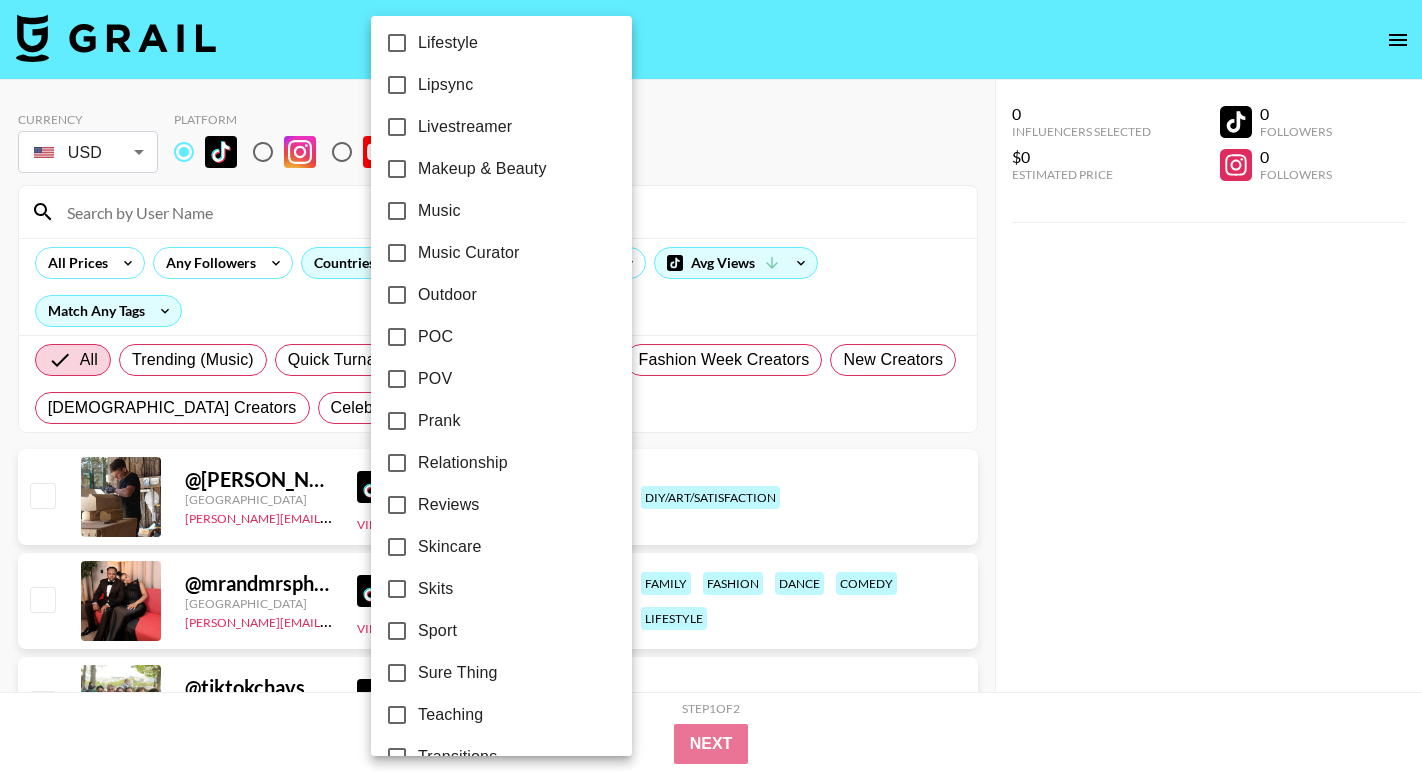 click on "POV" at bounding box center [488, 379] 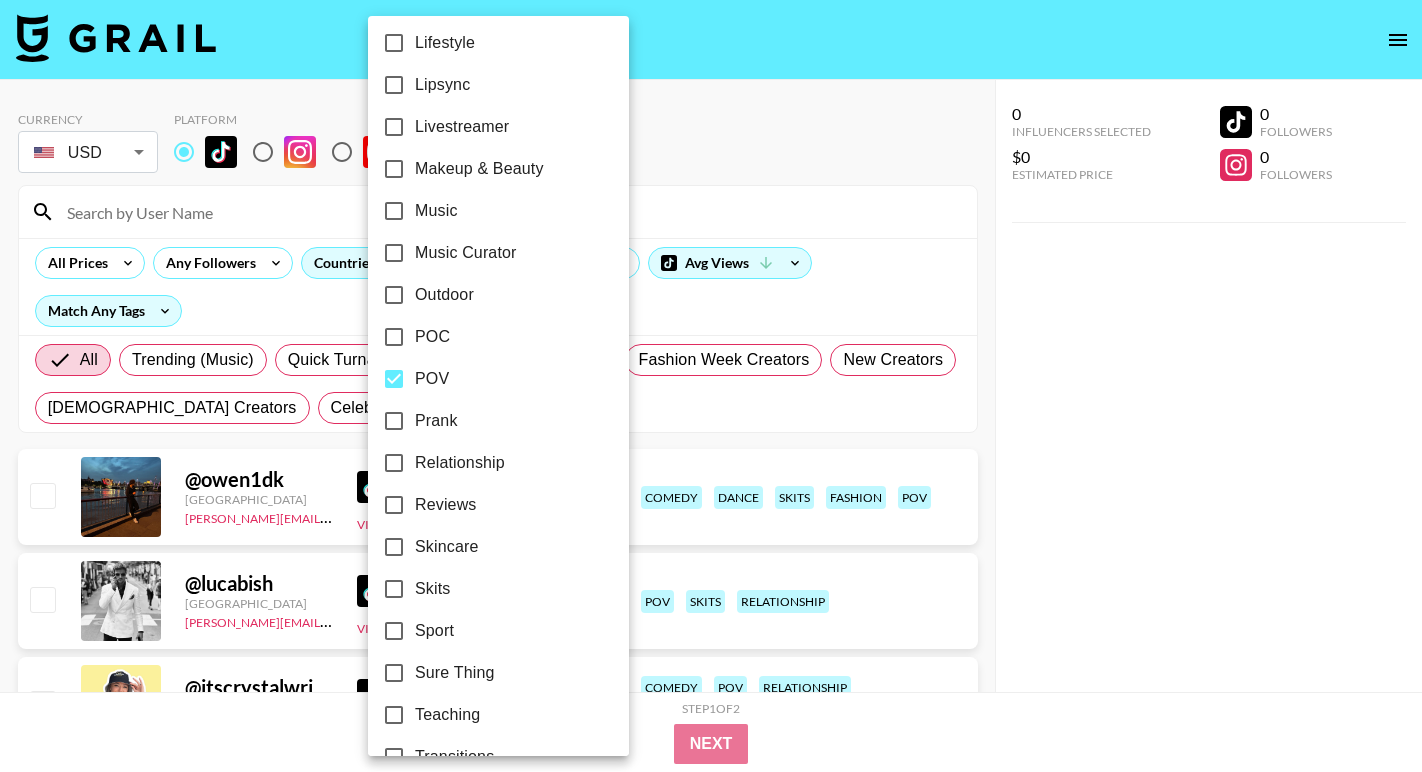 click at bounding box center [711, 386] 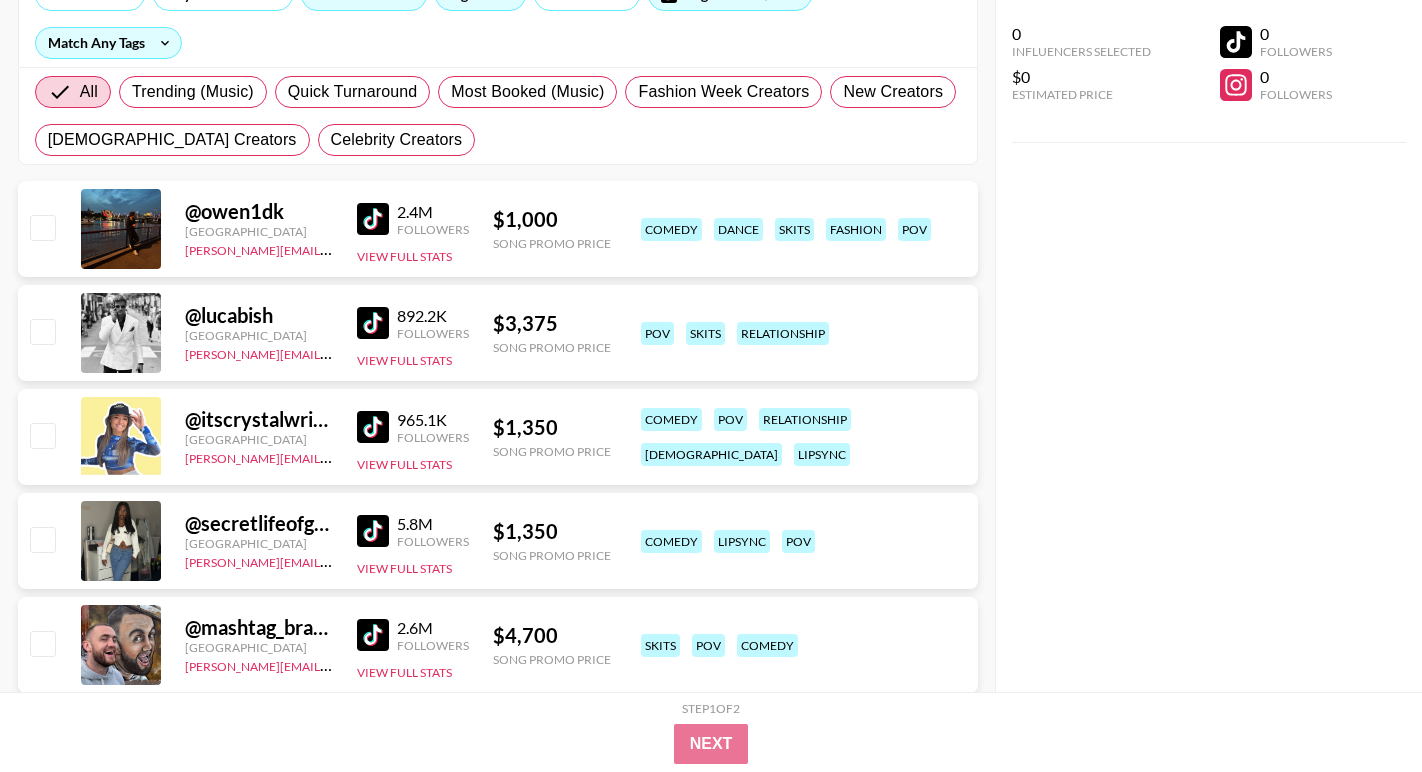 scroll, scrollTop: 284, scrollLeft: 0, axis: vertical 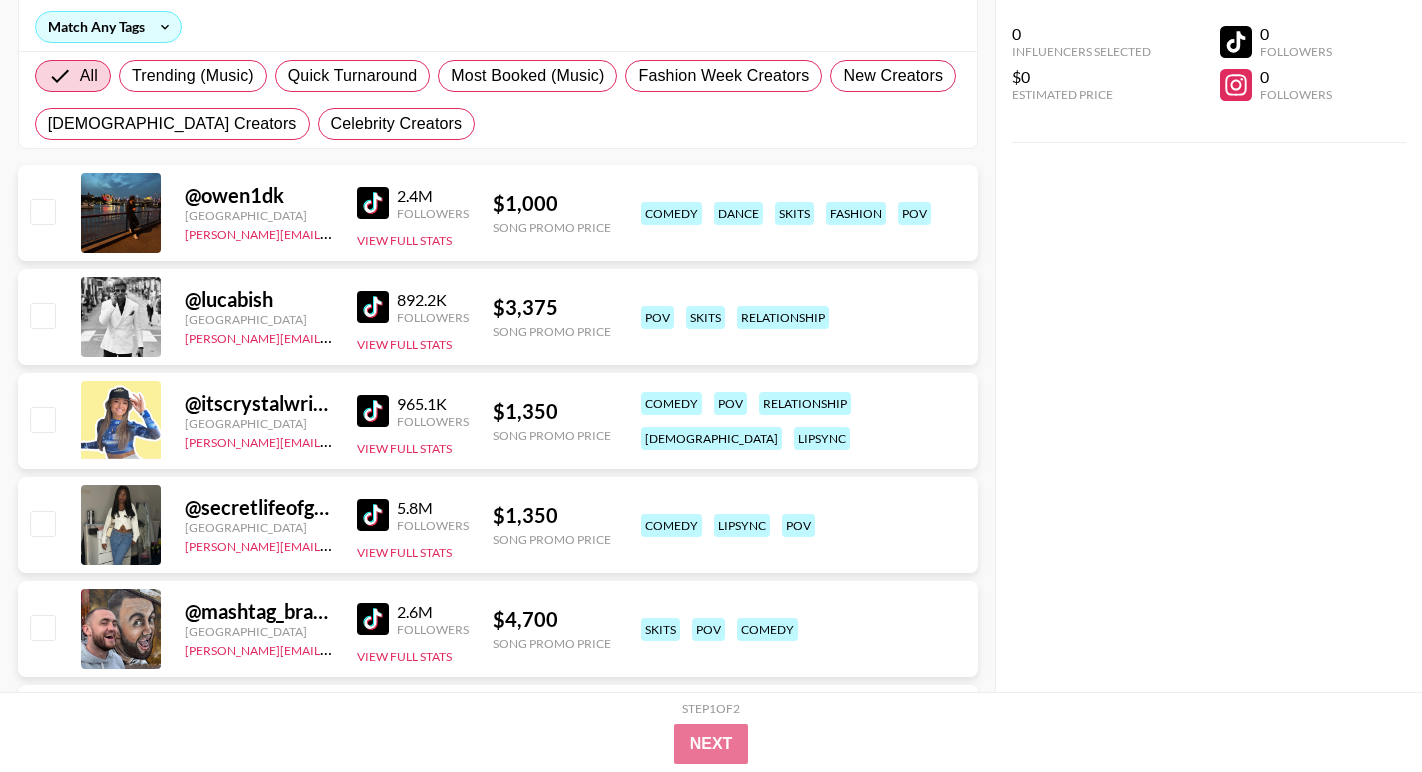click on "2.4M Followers View Full Stats" at bounding box center [413, 213] 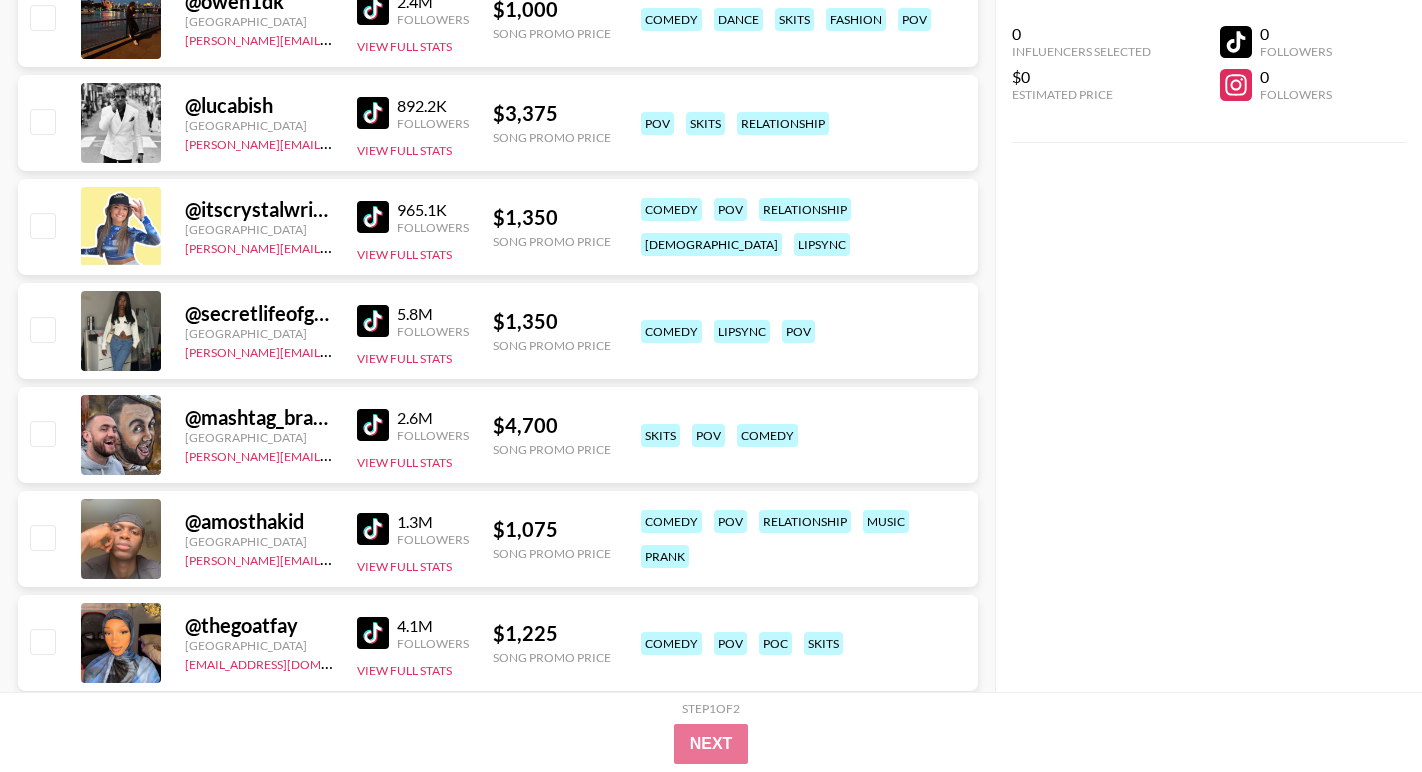scroll, scrollTop: 498, scrollLeft: 0, axis: vertical 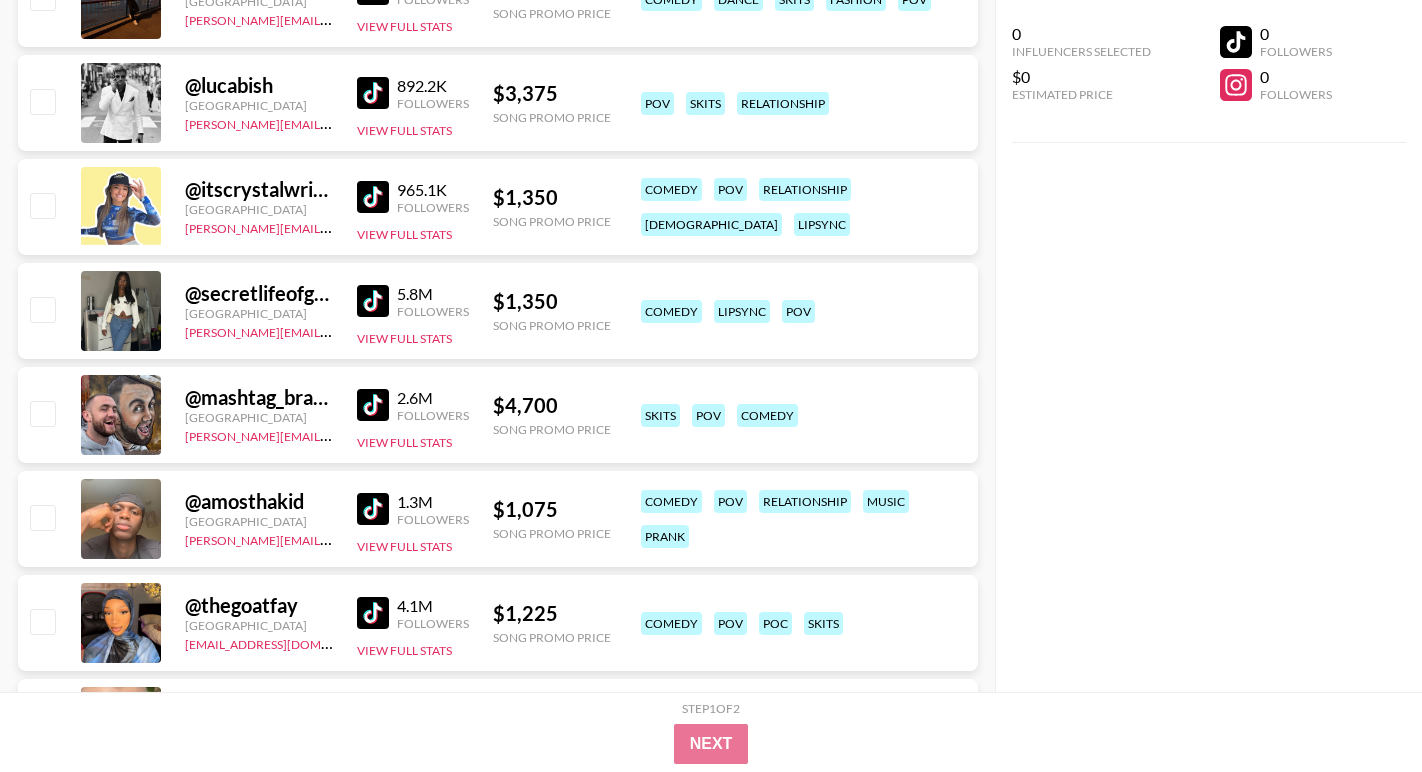 click at bounding box center [373, 301] 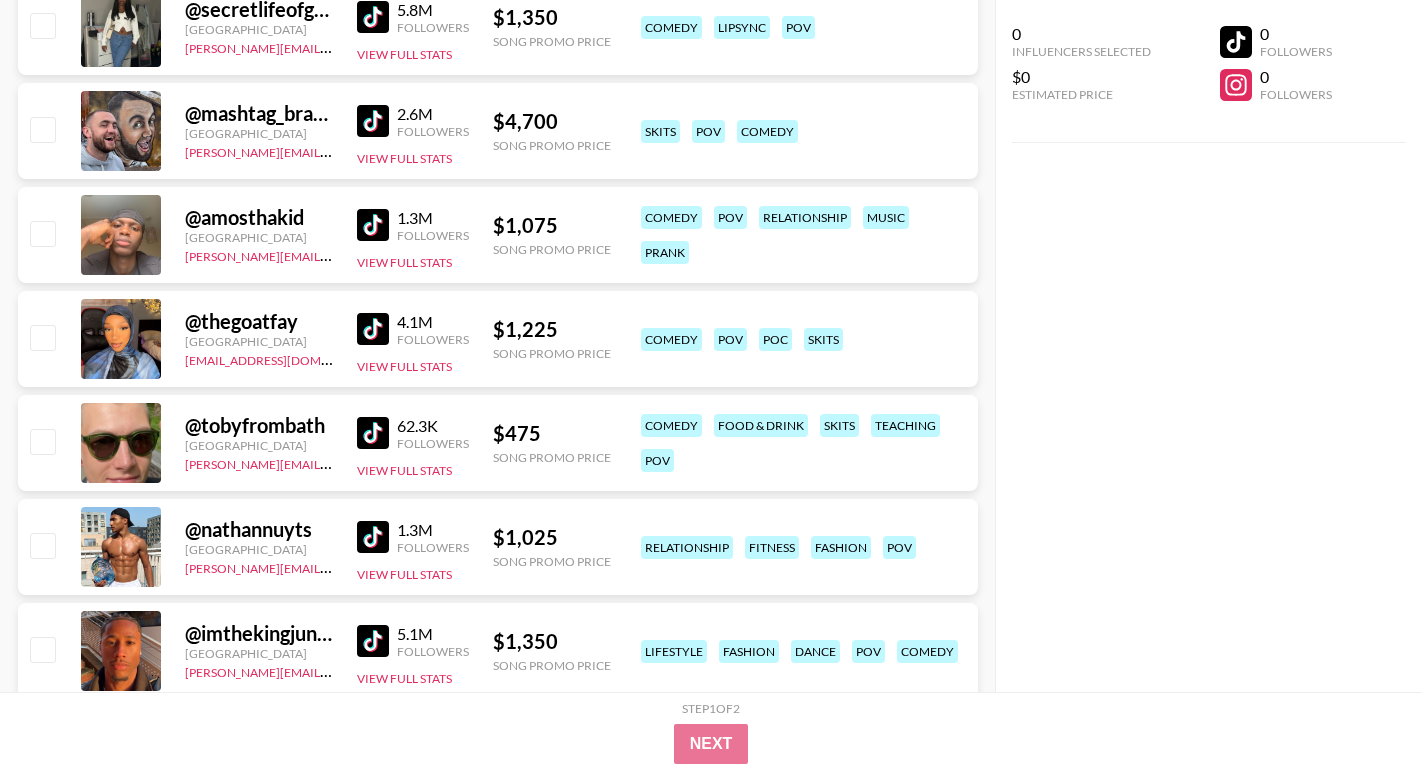 click at bounding box center (373, 329) 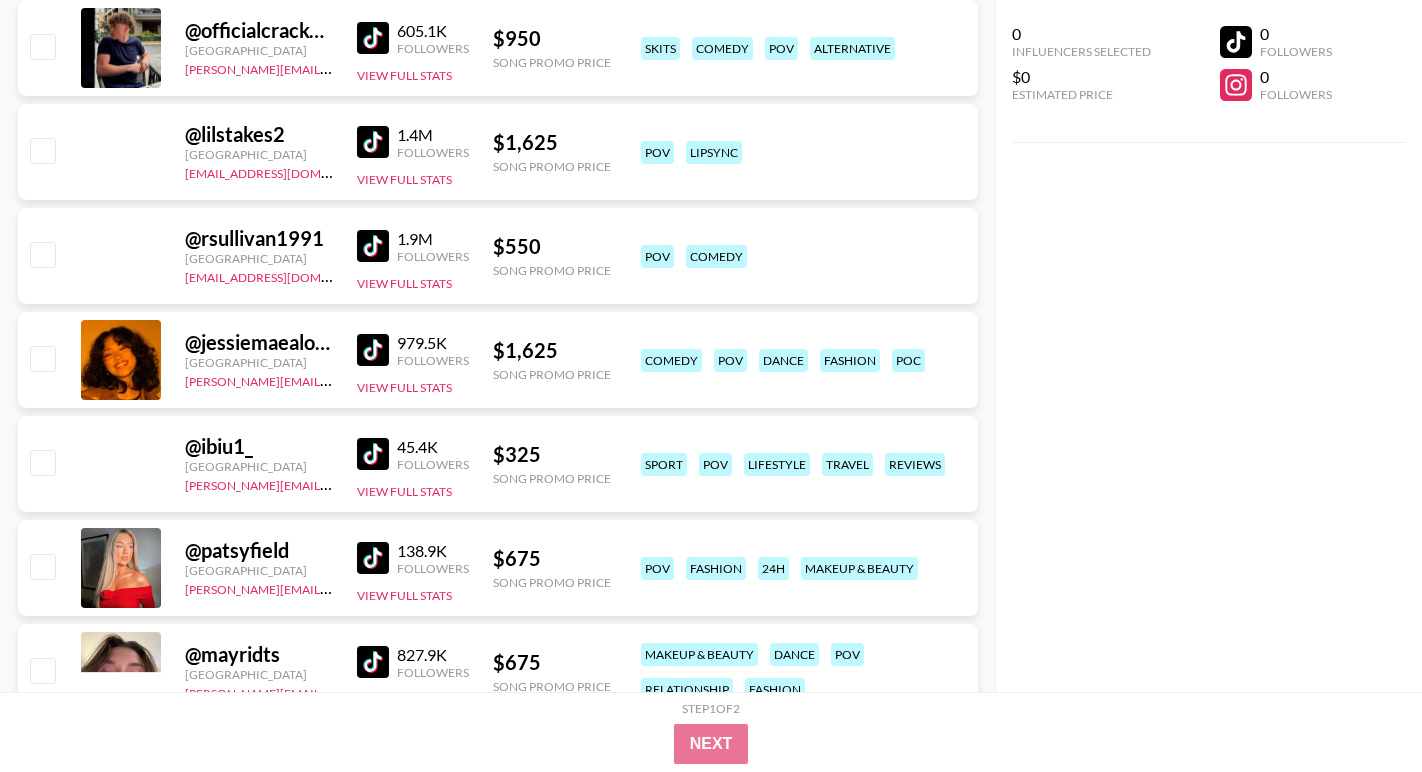 scroll, scrollTop: 3699, scrollLeft: 0, axis: vertical 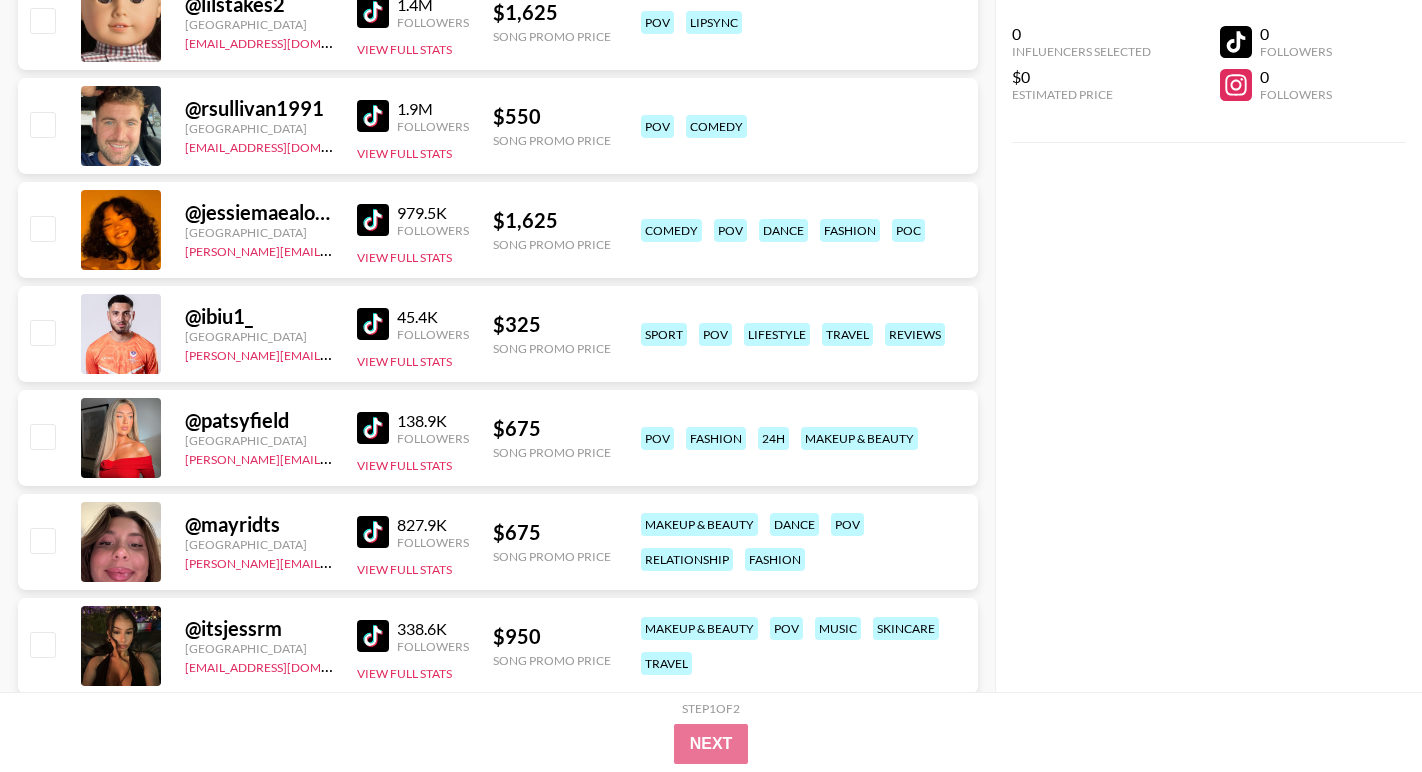 click at bounding box center (373, 220) 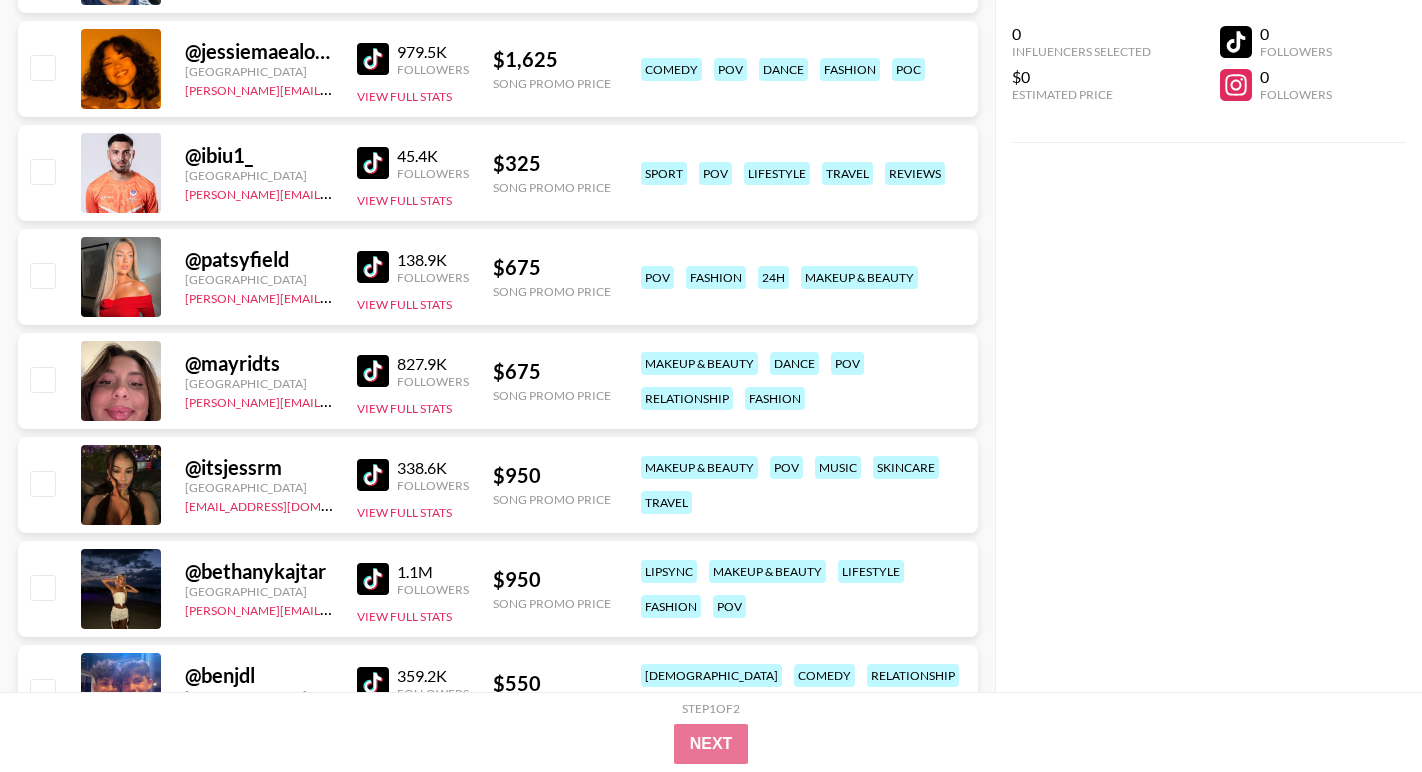 click at bounding box center (373, 371) 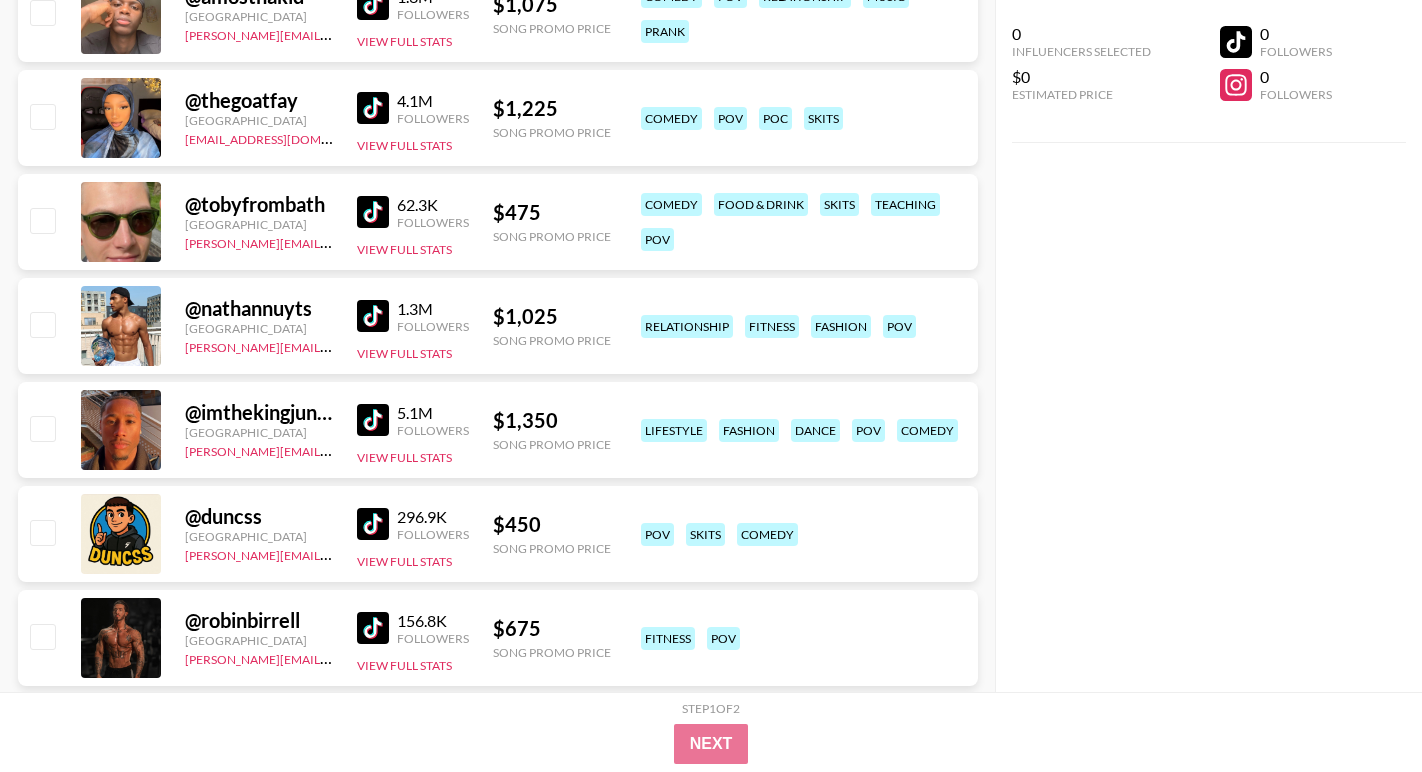 scroll, scrollTop: 0, scrollLeft: 0, axis: both 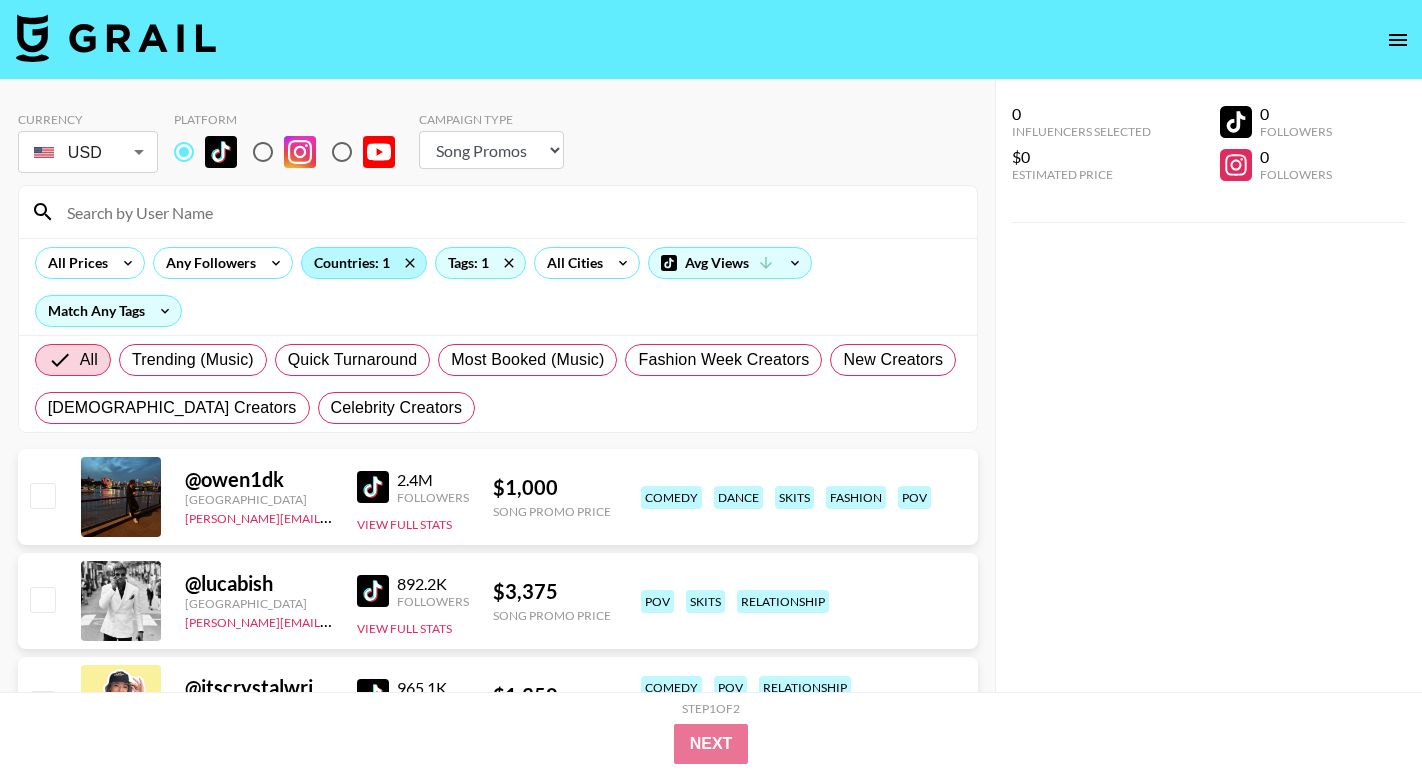 click on "Countries: 1" at bounding box center (364, 263) 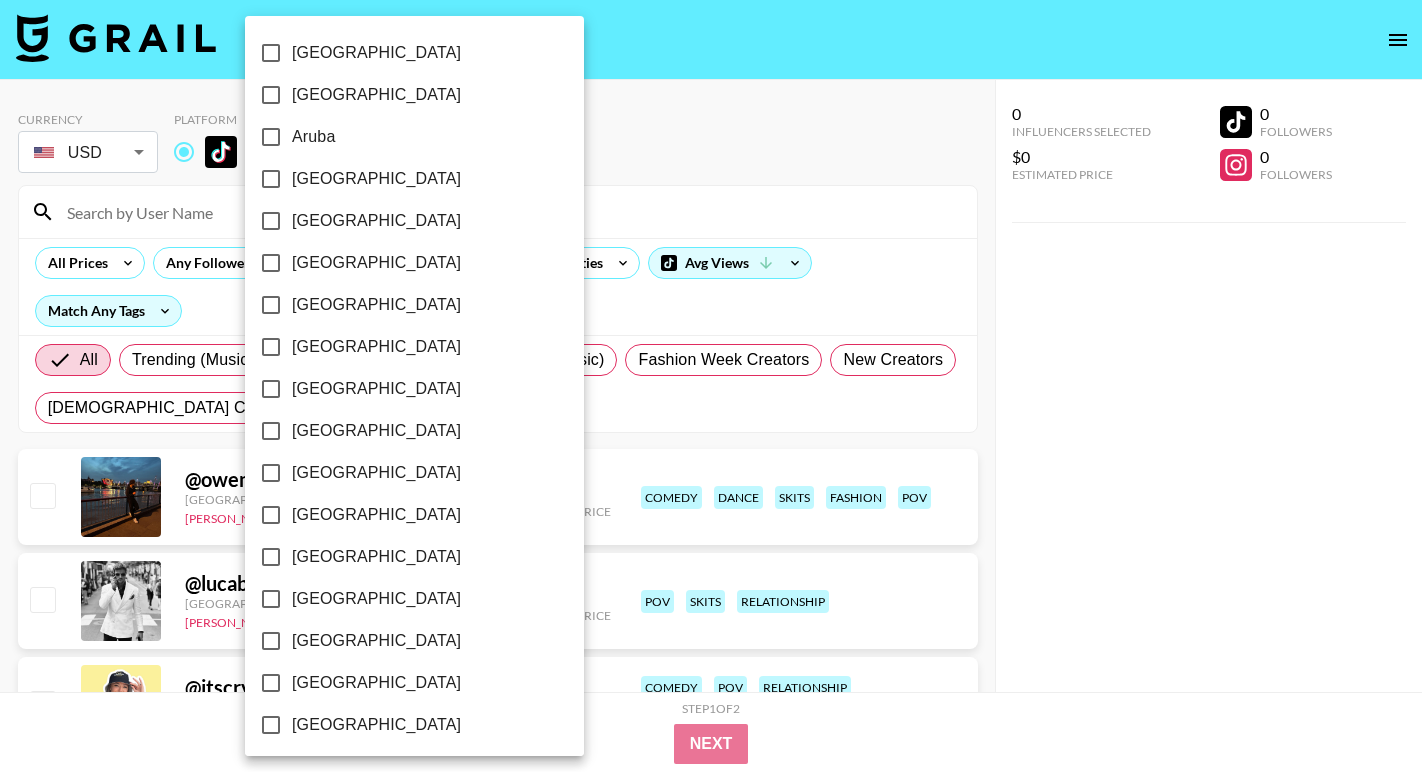 click on "[GEOGRAPHIC_DATA]" at bounding box center [376, 179] 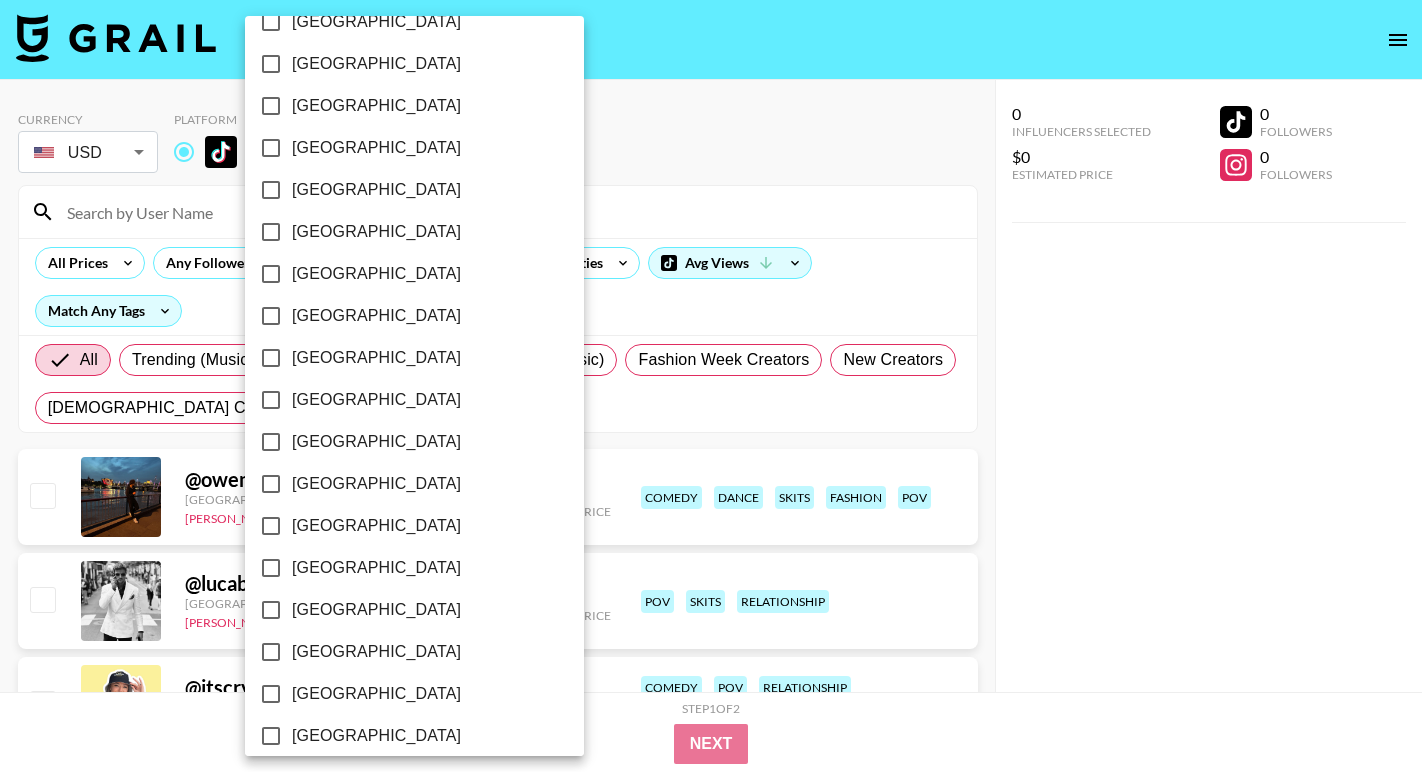 scroll, scrollTop: 1560, scrollLeft: 0, axis: vertical 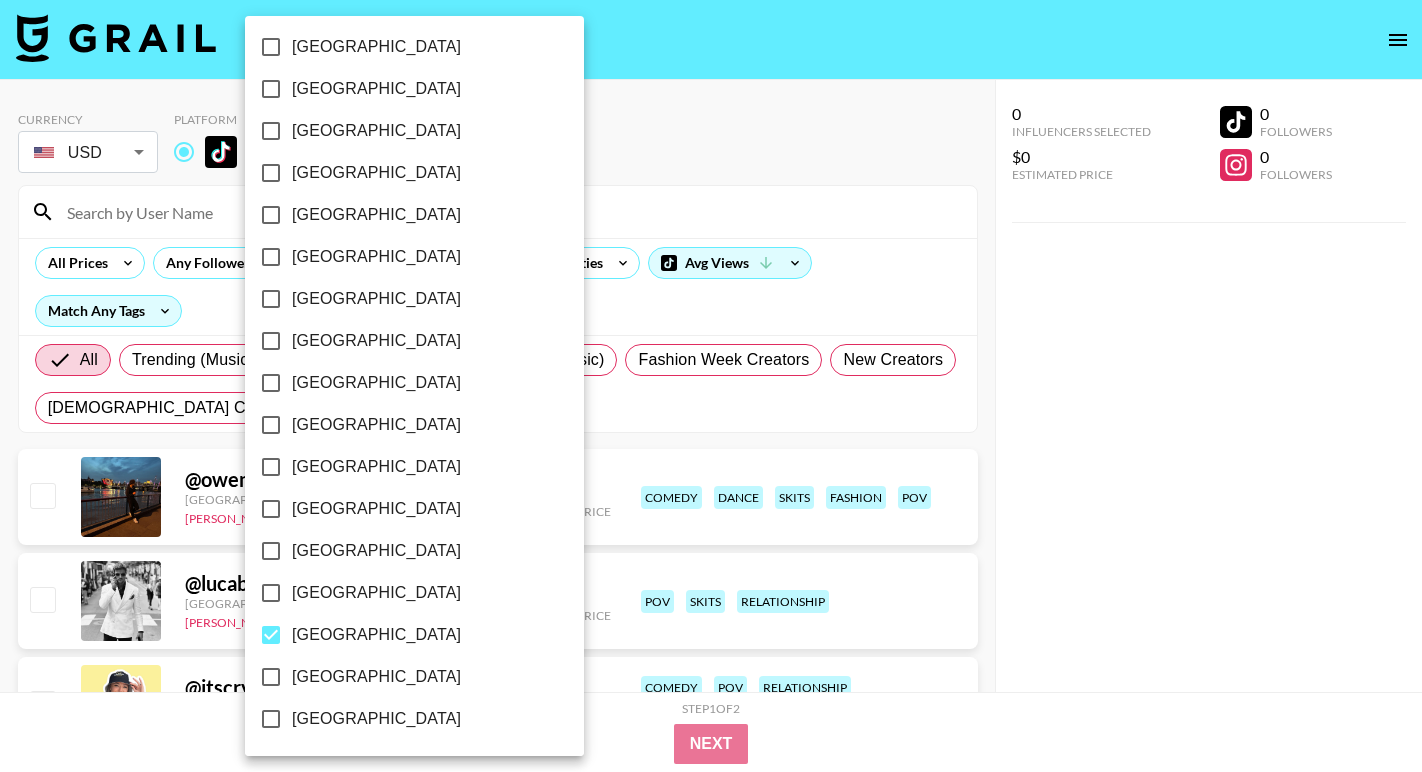 click on "[GEOGRAPHIC_DATA]" at bounding box center [376, 635] 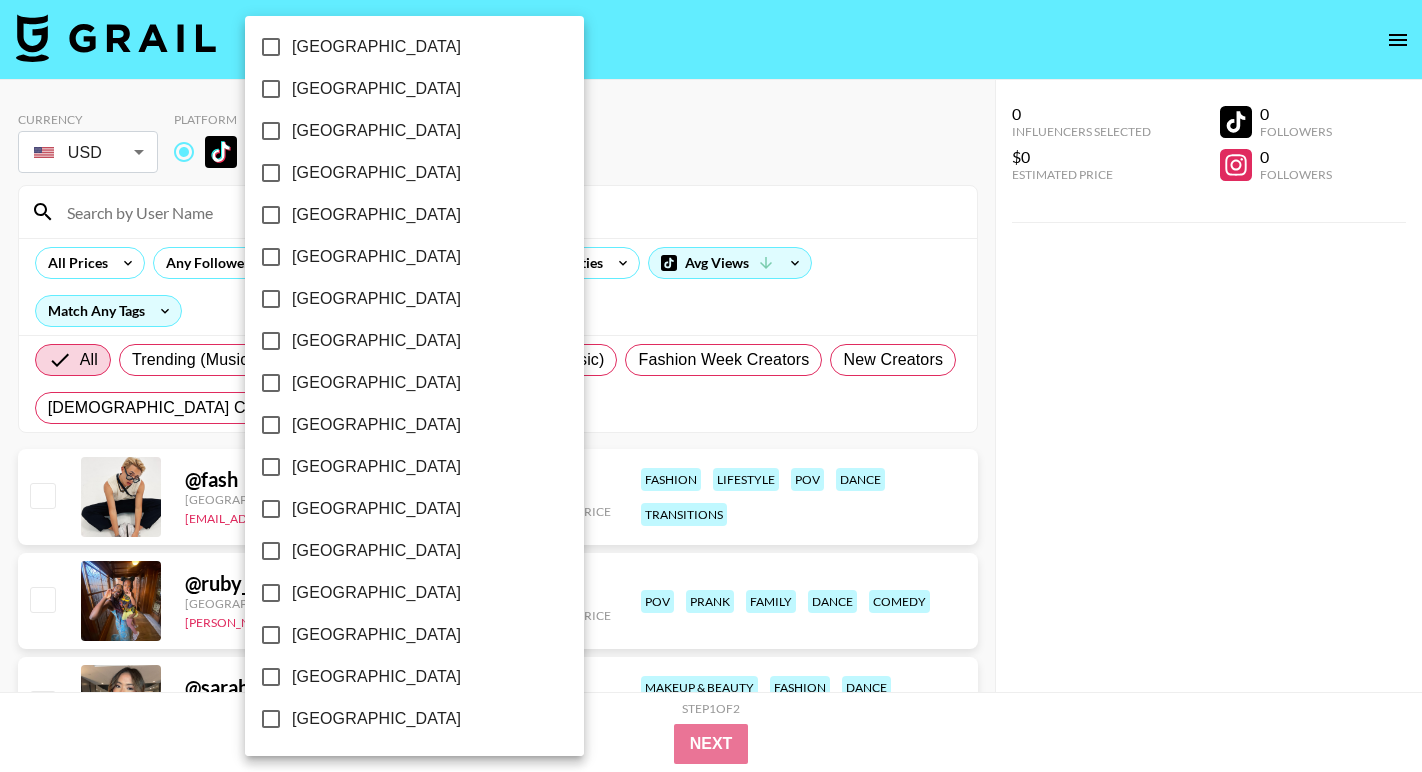 click at bounding box center [711, 386] 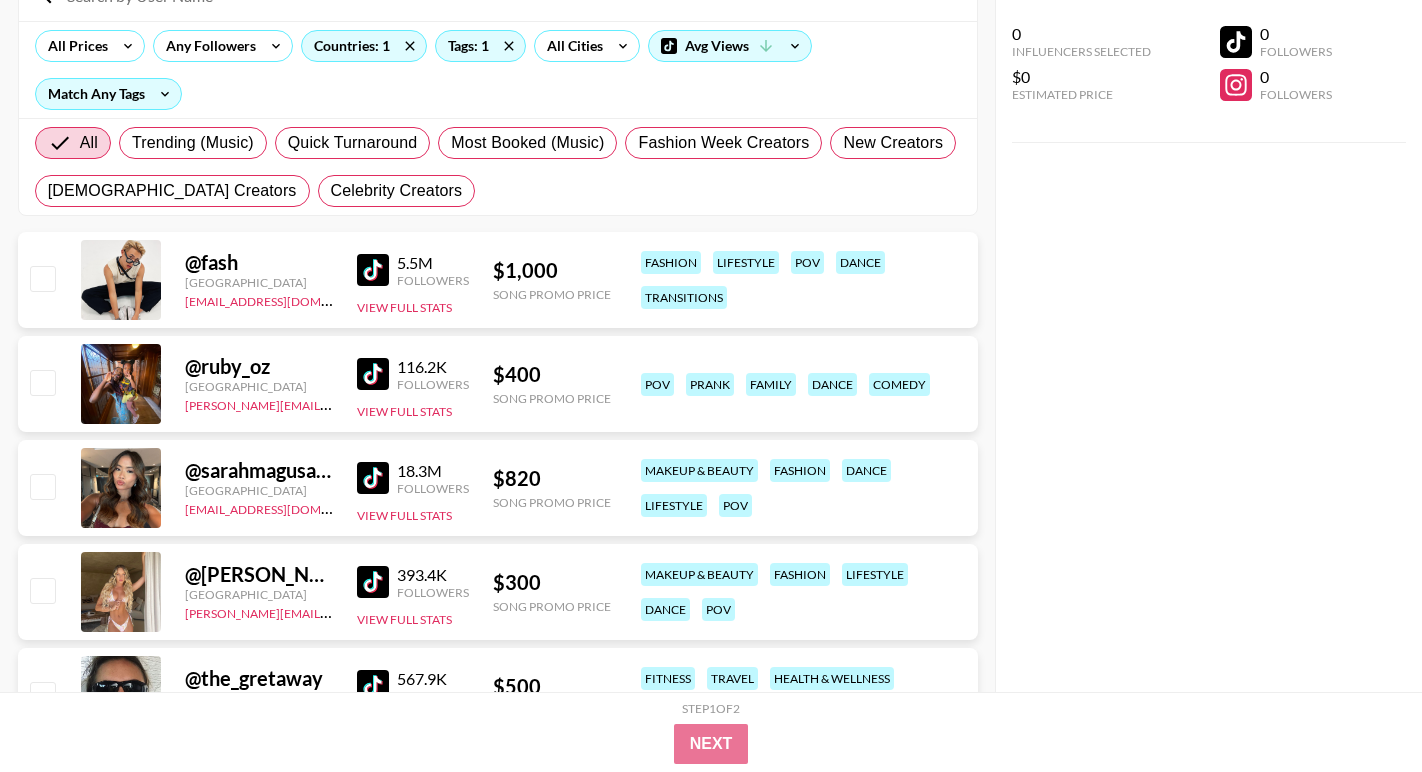 scroll, scrollTop: 226, scrollLeft: 0, axis: vertical 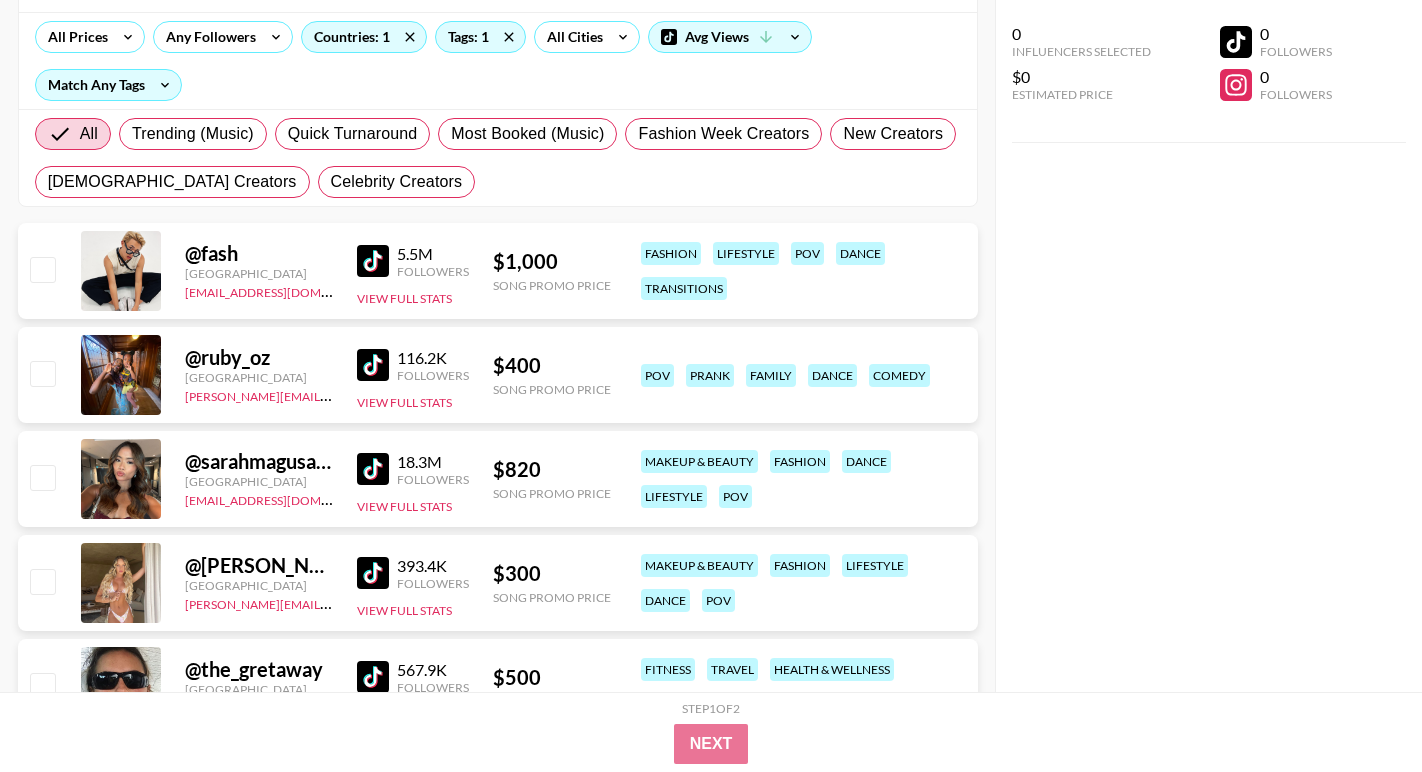 click at bounding box center [373, 261] 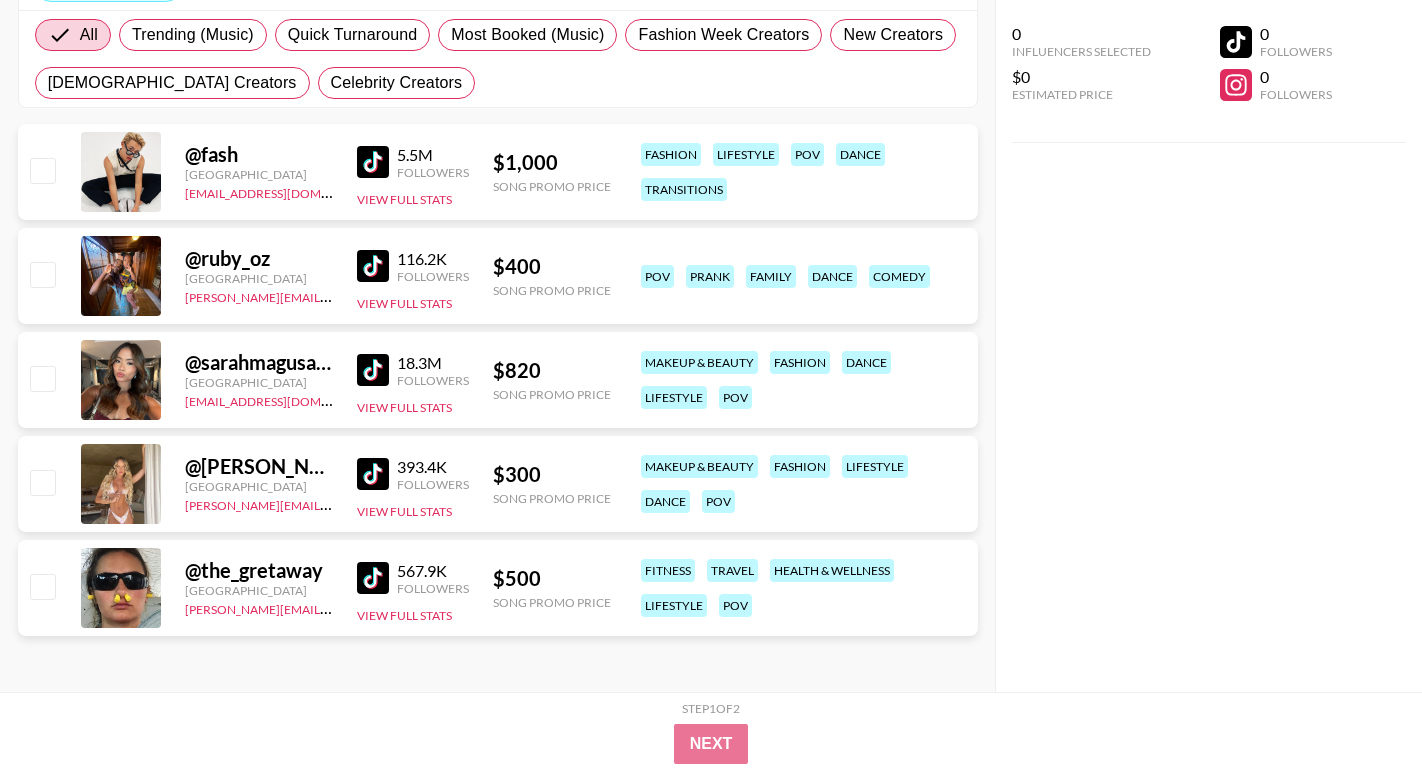click at bounding box center (373, 370) 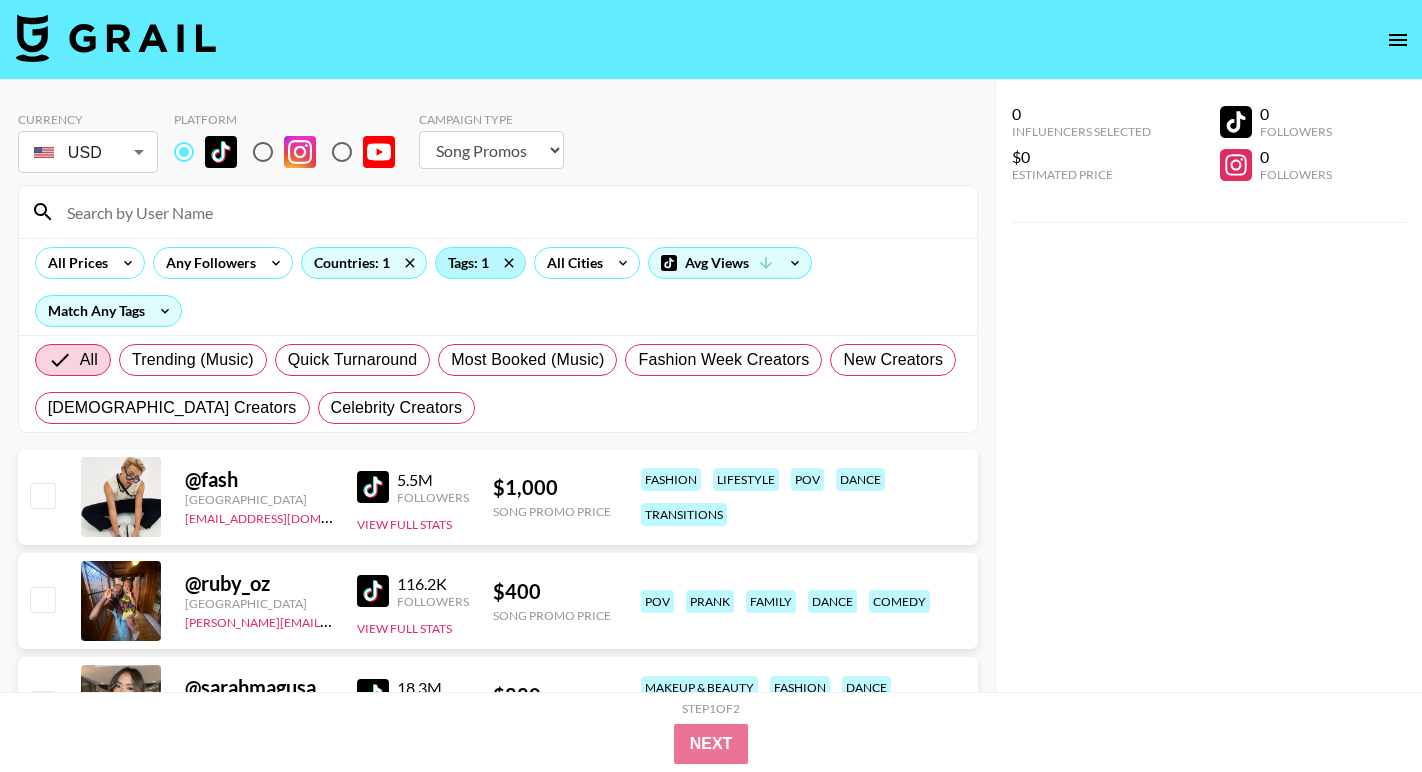 click on "Tags: 1" at bounding box center [480, 263] 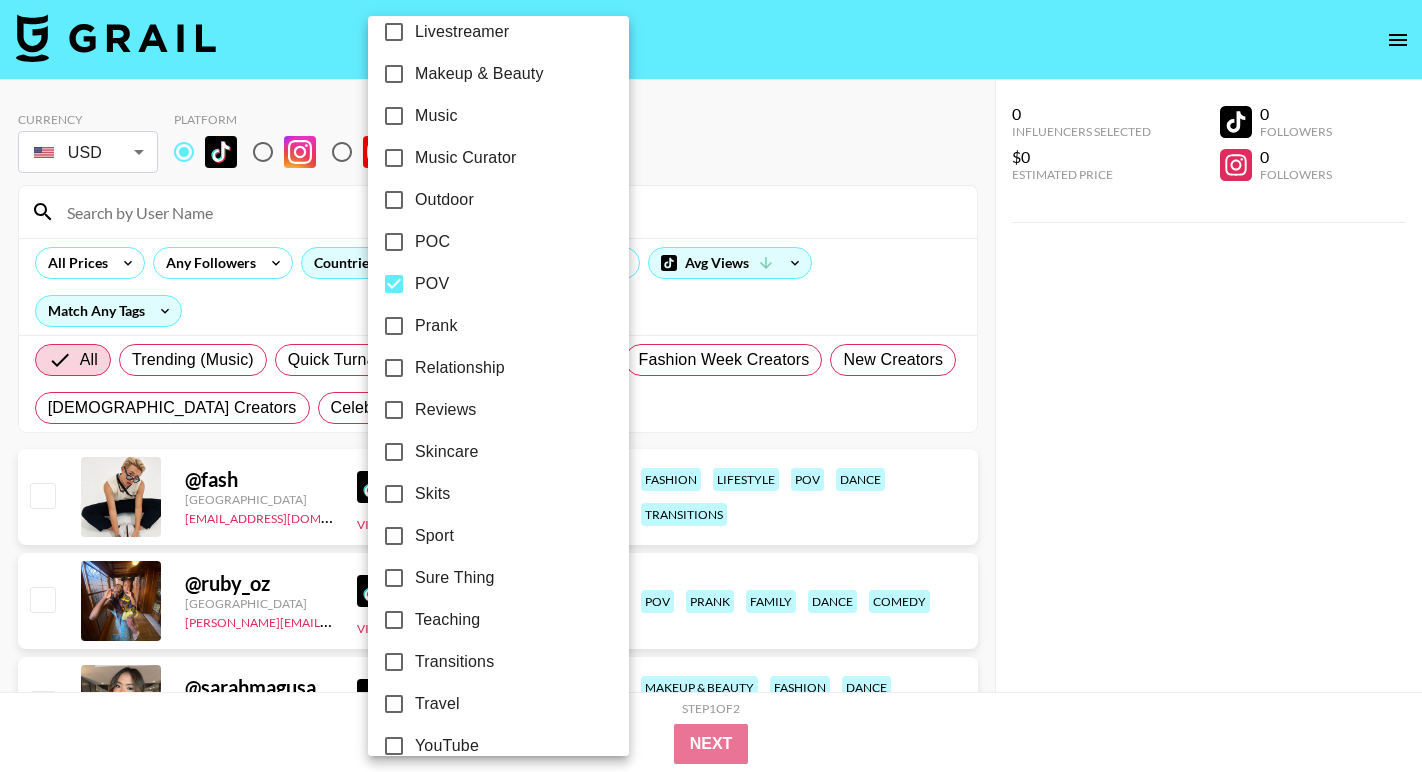 scroll, scrollTop: 1140, scrollLeft: 0, axis: vertical 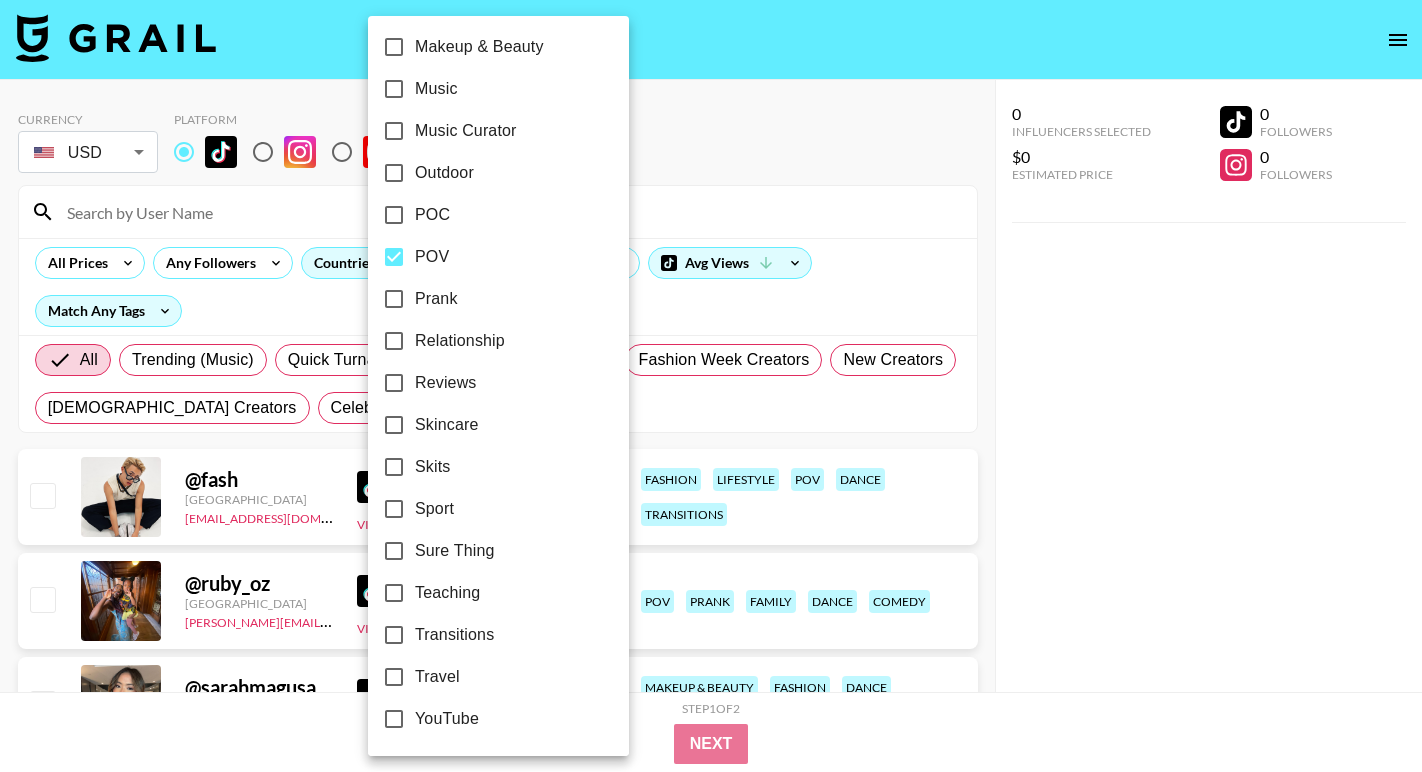 click at bounding box center (711, 386) 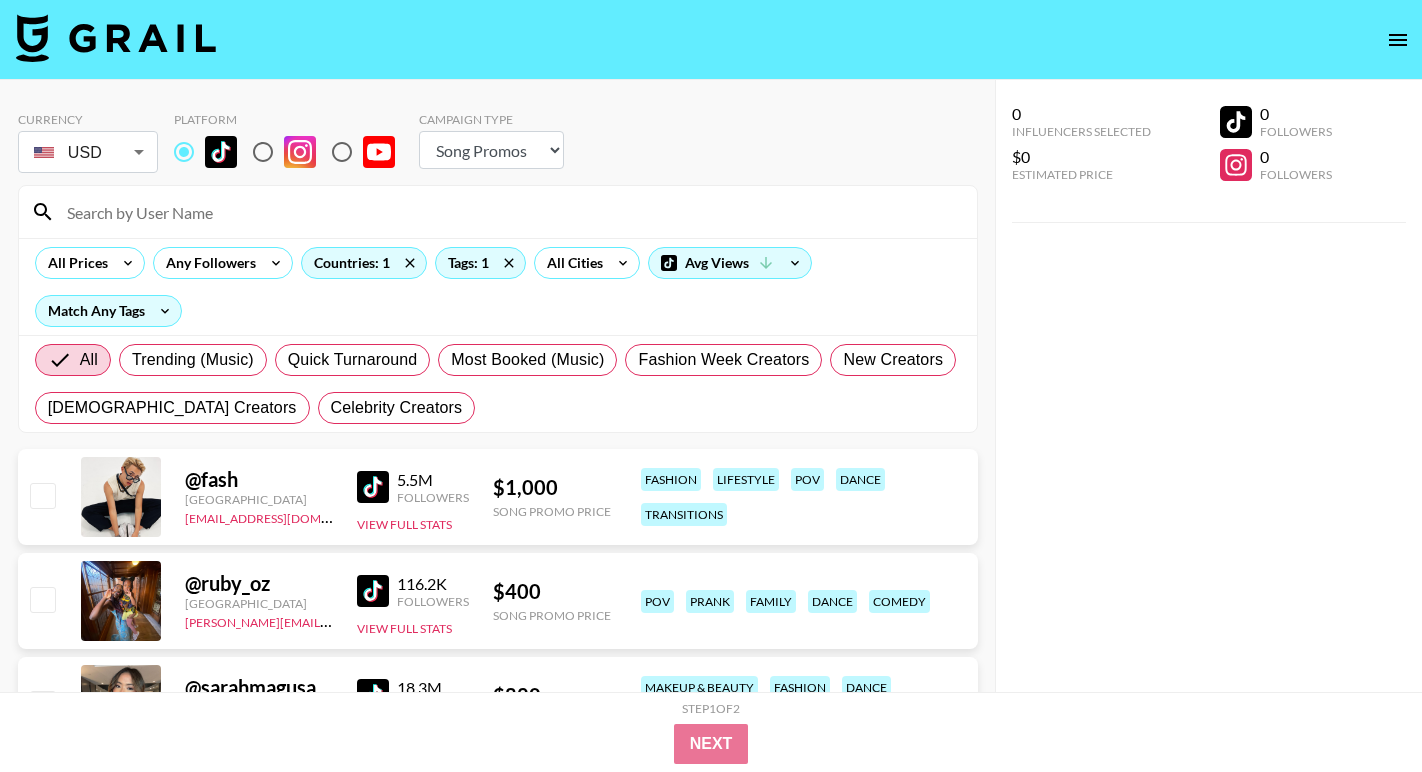 click on "24h Acting Aesthetic Alternative Animals / Pets Anime Art Astrology Body Positivity Comedy Cosplay DIY/Art/Satisfaction Dance E-Kid Family Fashion Finance Fitness Food & Drink Gaming/Tech Haircare Health & Wellness Interviewer [DEMOGRAPHIC_DATA] Lifestyle Lipsync Livestreamer Makeup & Beauty Music Music Curator Outdoor POC POV Prank Relationship Reviews Skincare Skits Sport Sure Thing Teaching Transitions Travel YouTube" at bounding box center [711, 386] 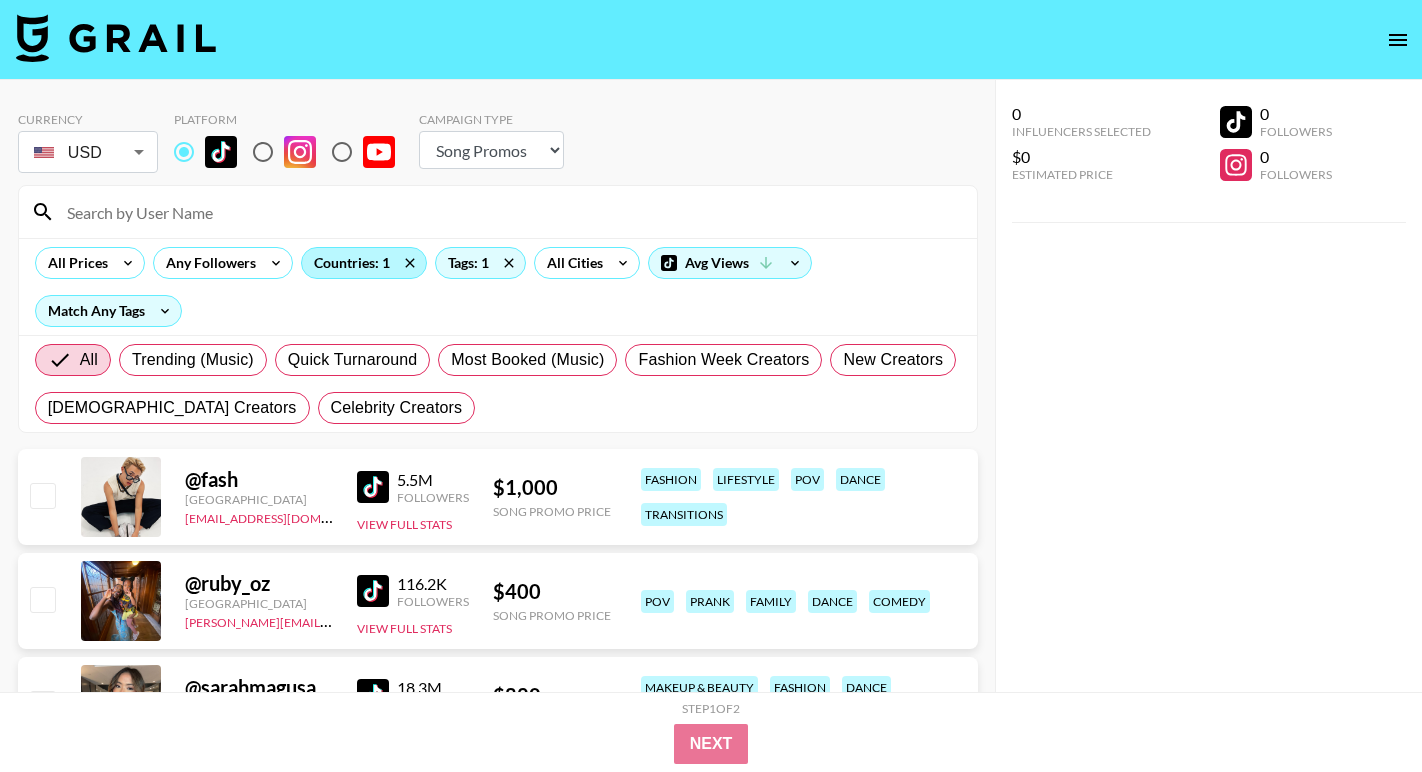 click on "Countries: 1" at bounding box center (364, 263) 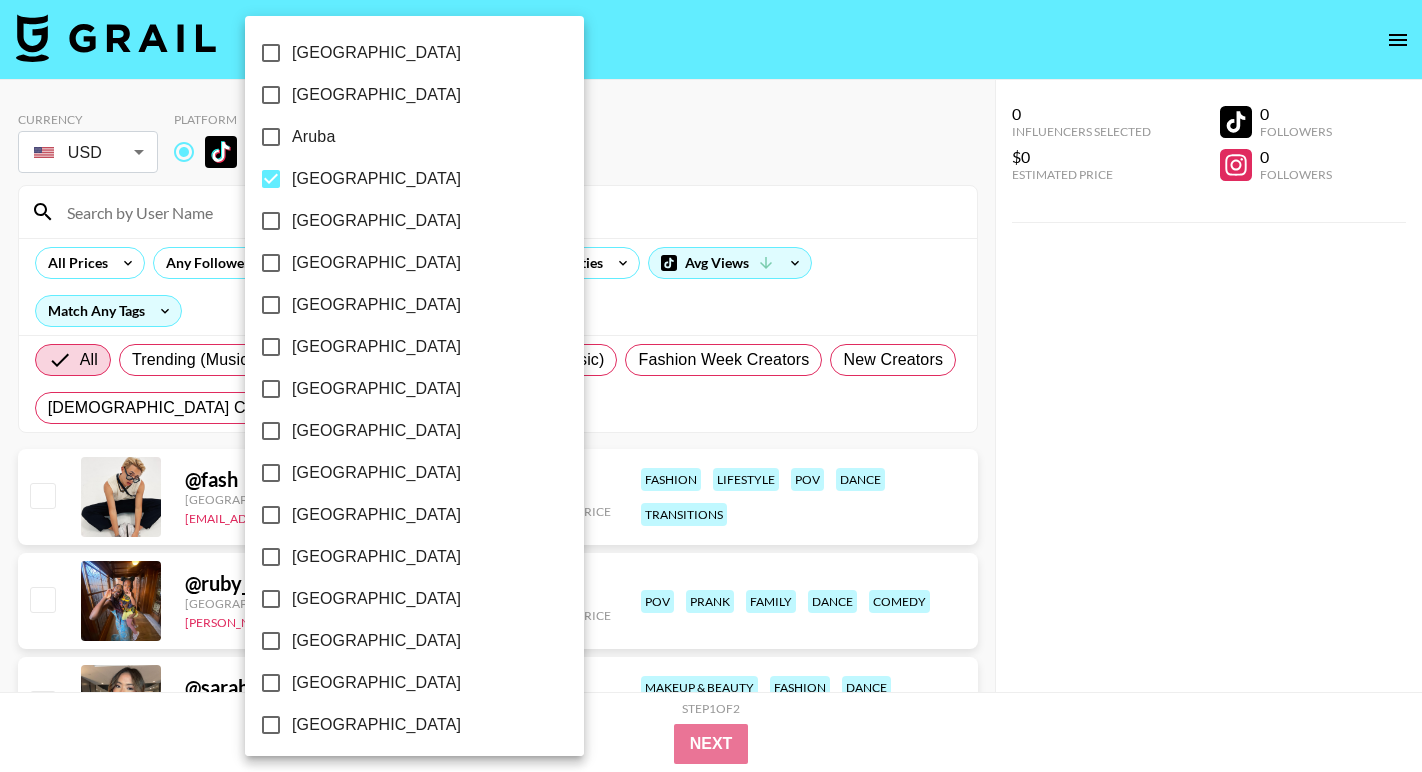 click at bounding box center [711, 386] 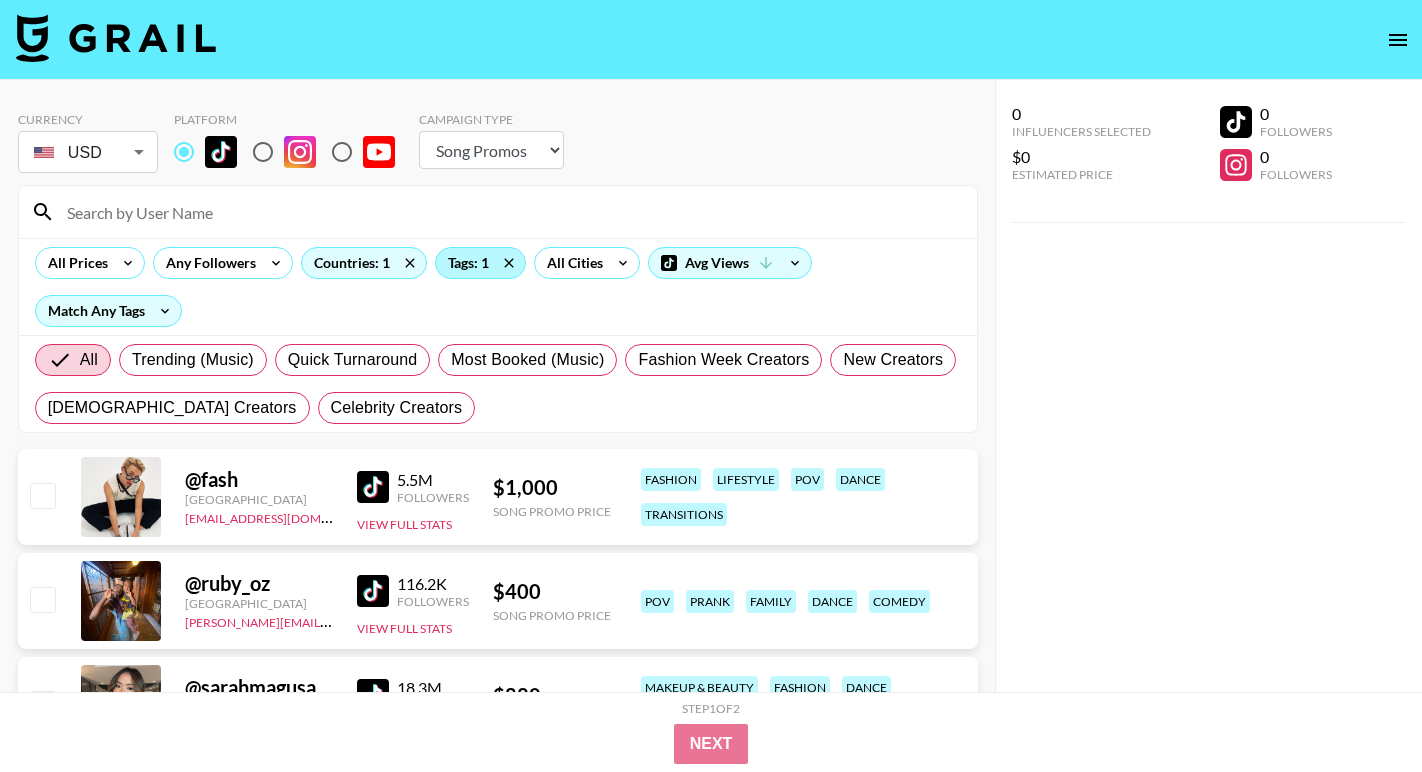 click on "Tags: 1" at bounding box center (480, 263) 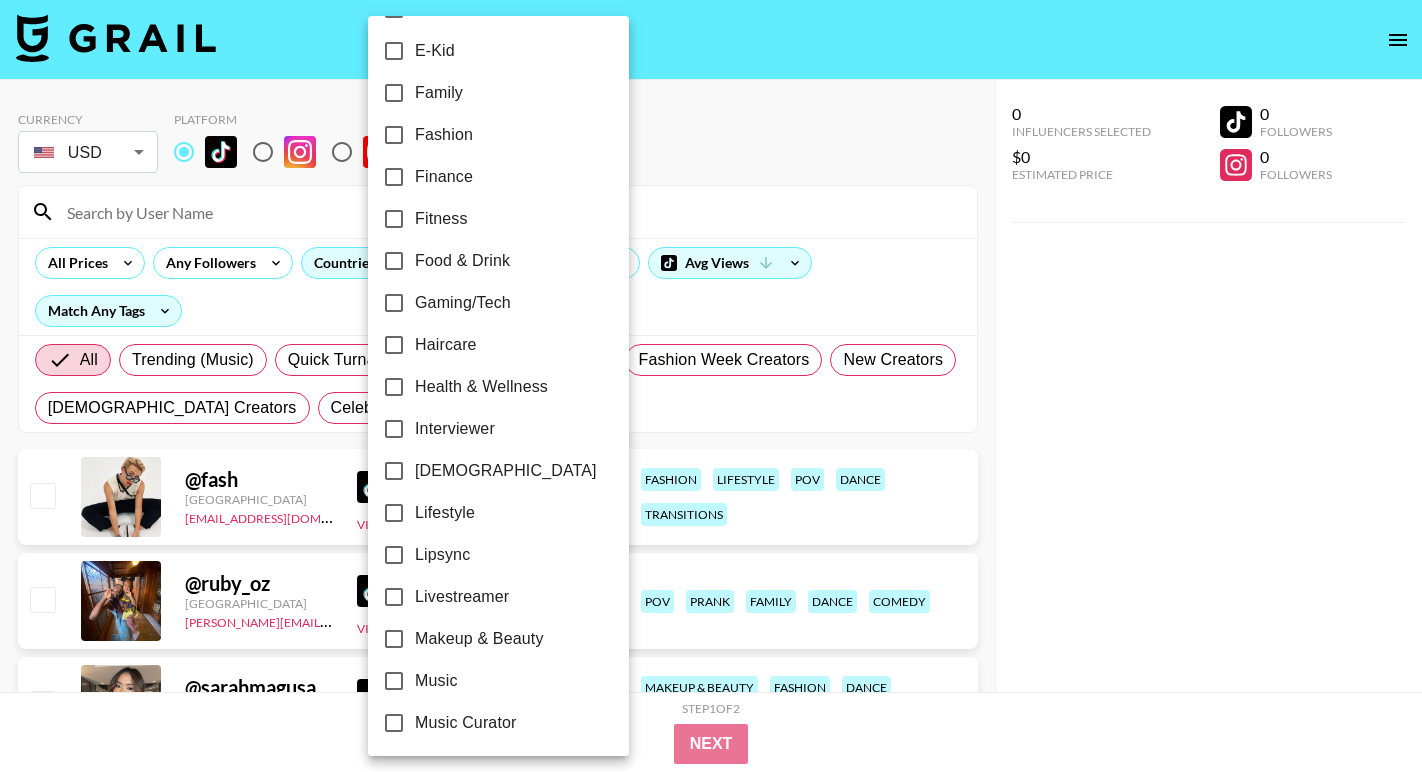 scroll, scrollTop: 611, scrollLeft: 0, axis: vertical 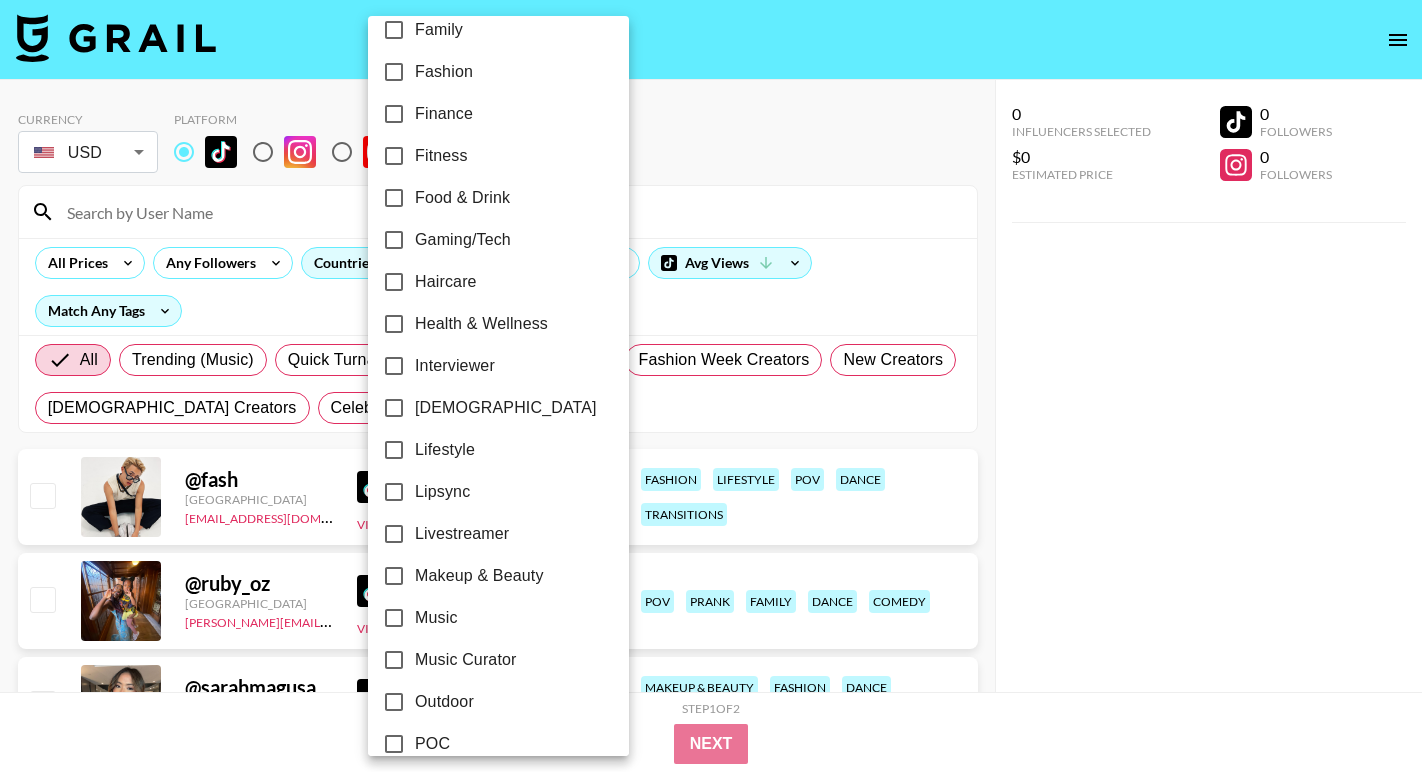click on "Lipsync" at bounding box center (442, 492) 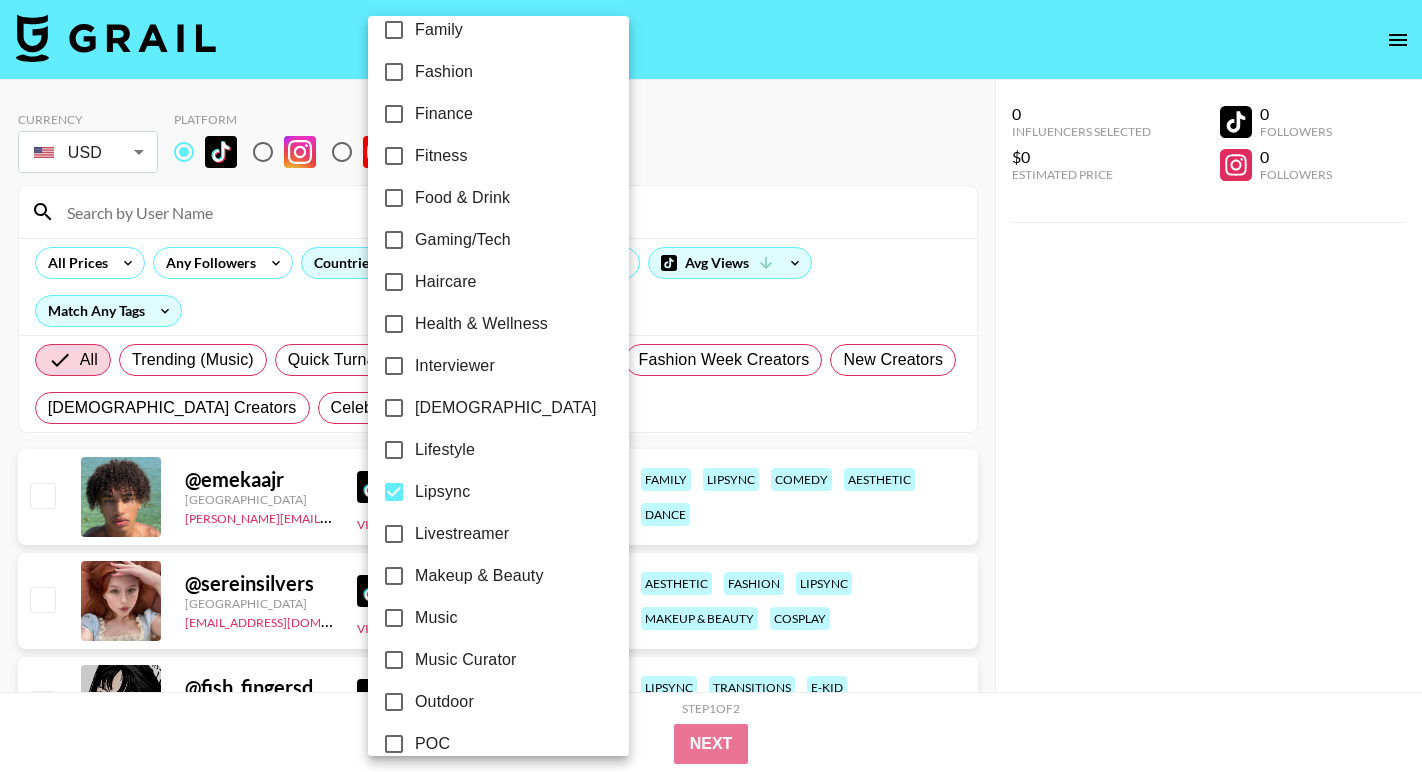 click at bounding box center (711, 386) 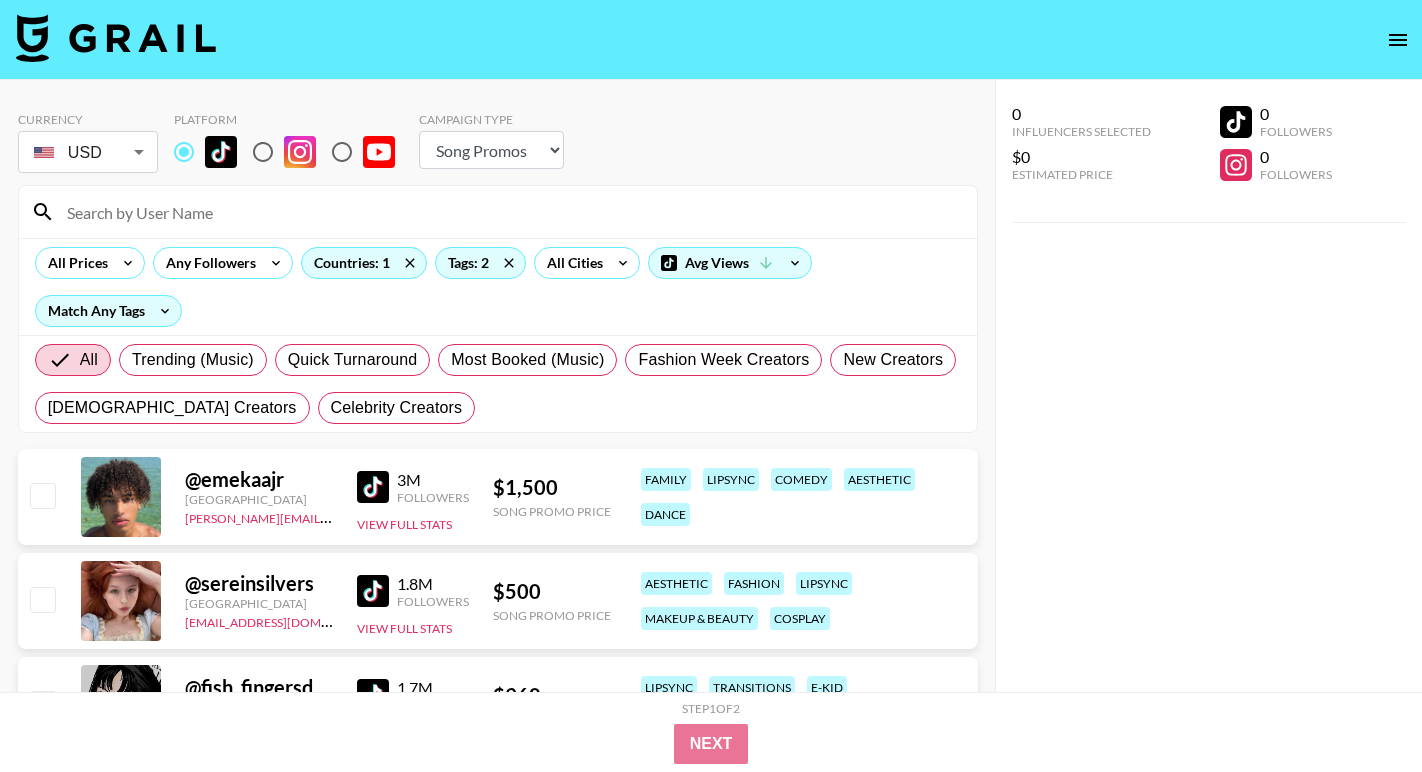 scroll, scrollTop: 0, scrollLeft: 0, axis: both 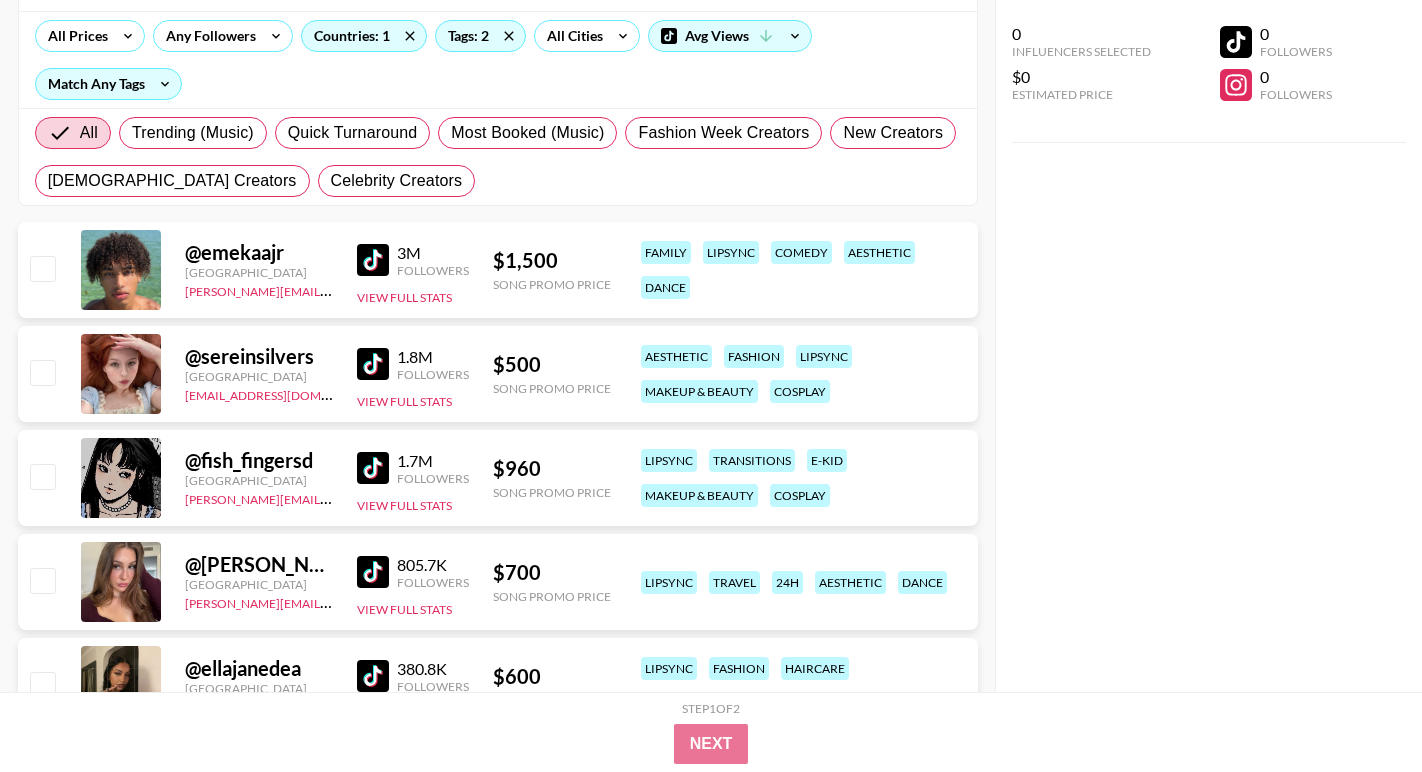 click at bounding box center (373, 364) 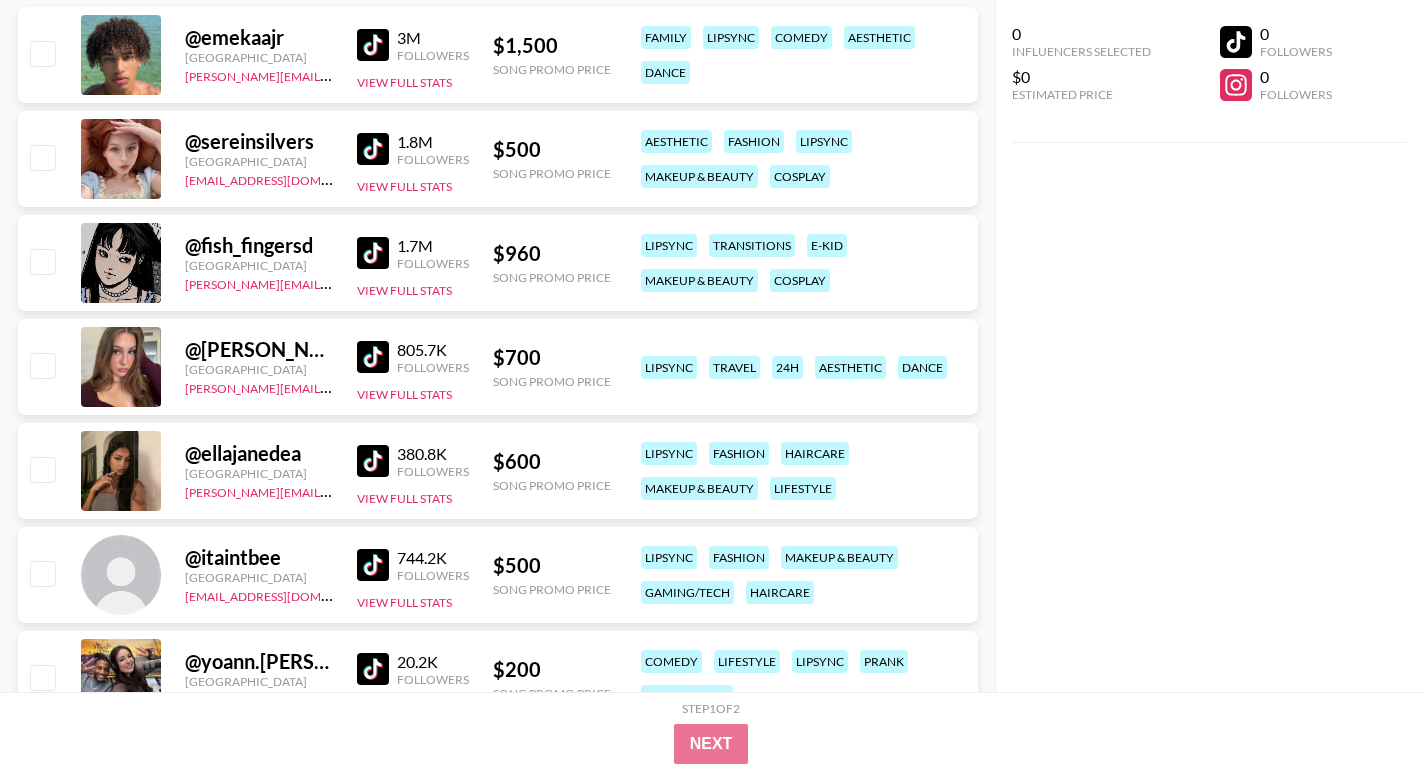 scroll, scrollTop: 463, scrollLeft: 0, axis: vertical 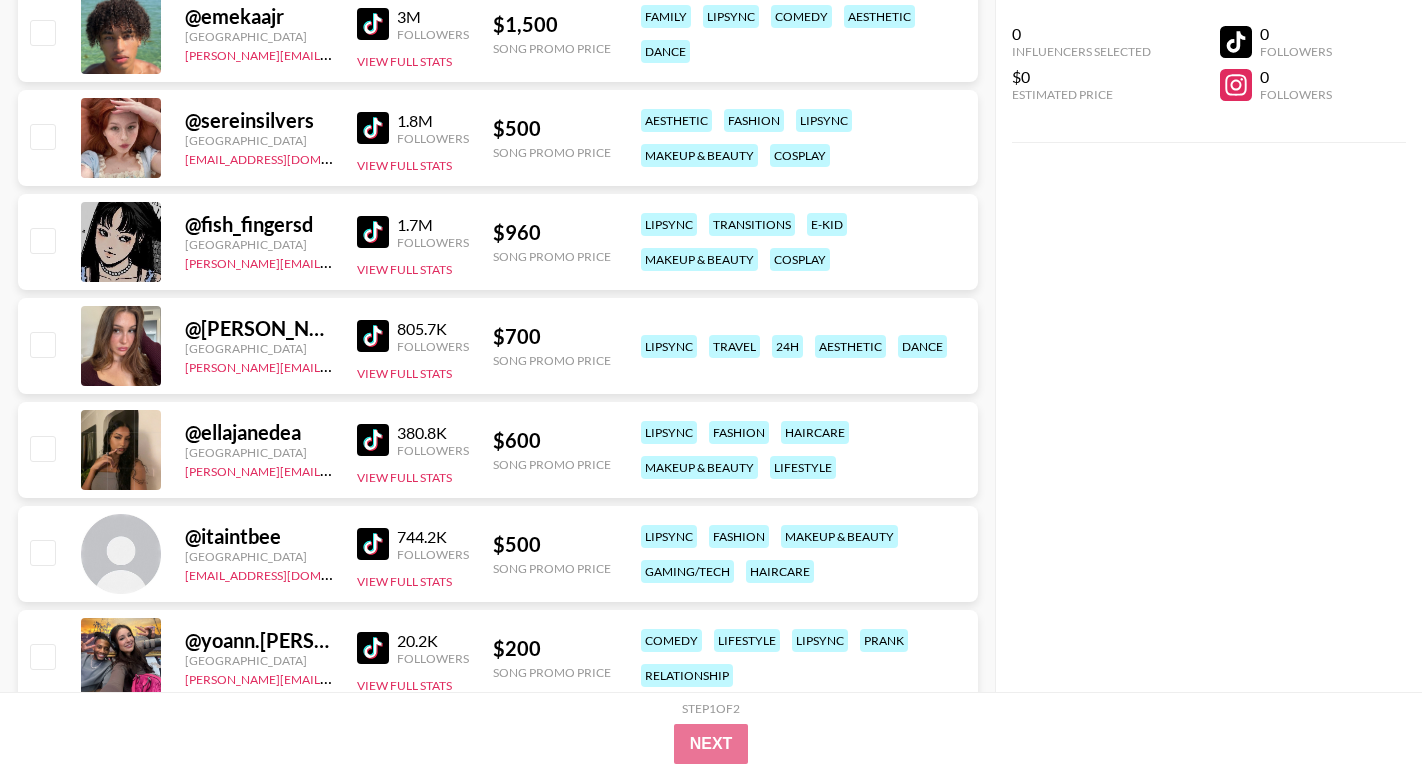 click at bounding box center (373, 440) 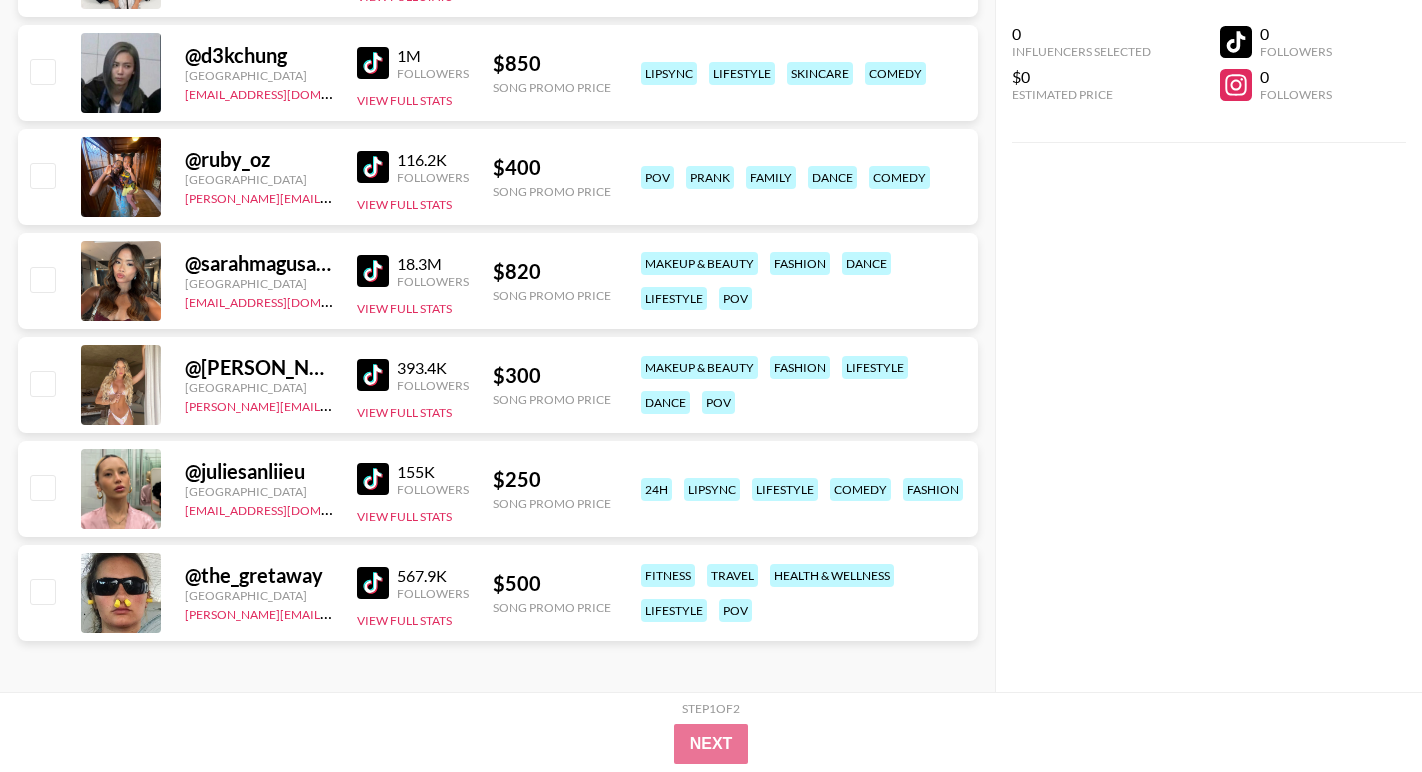 scroll, scrollTop: 1261, scrollLeft: 0, axis: vertical 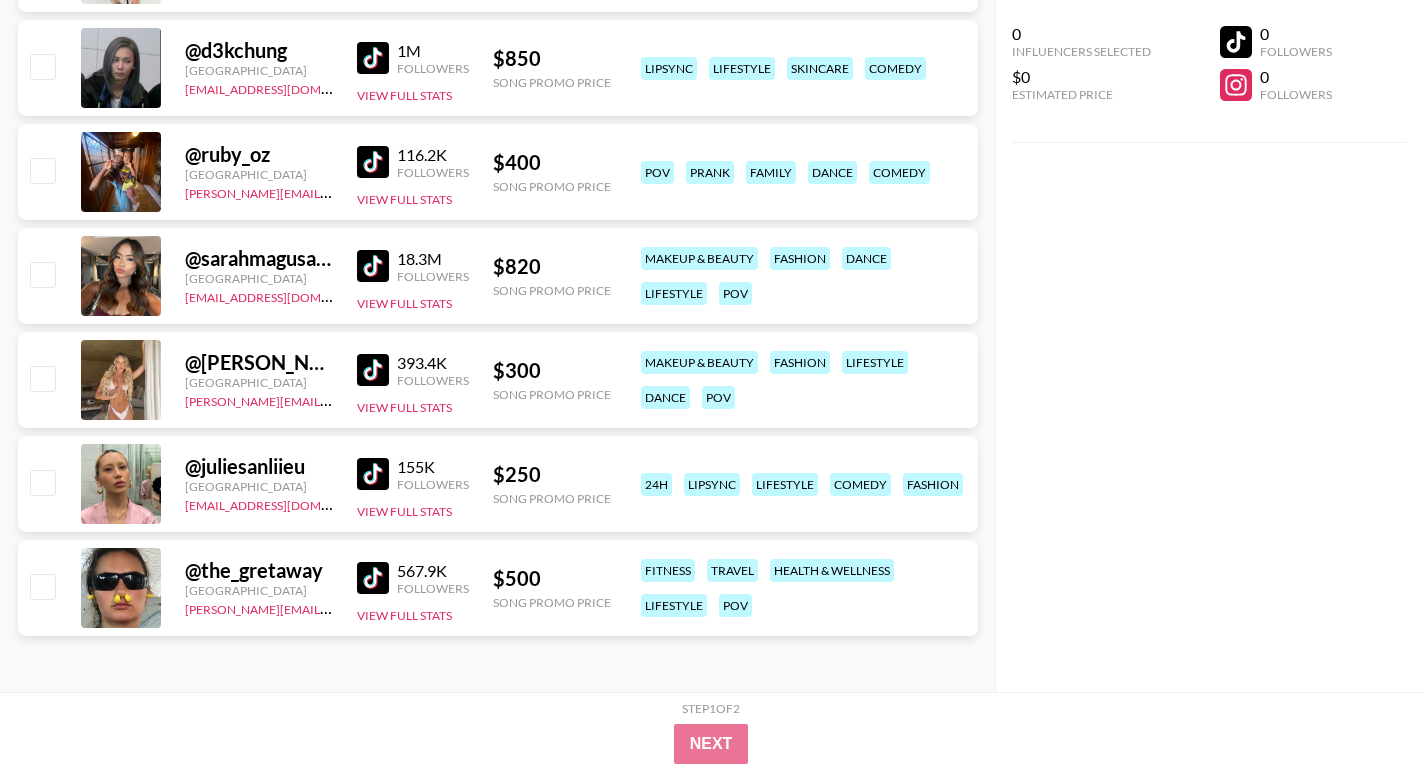 click at bounding box center (373, 474) 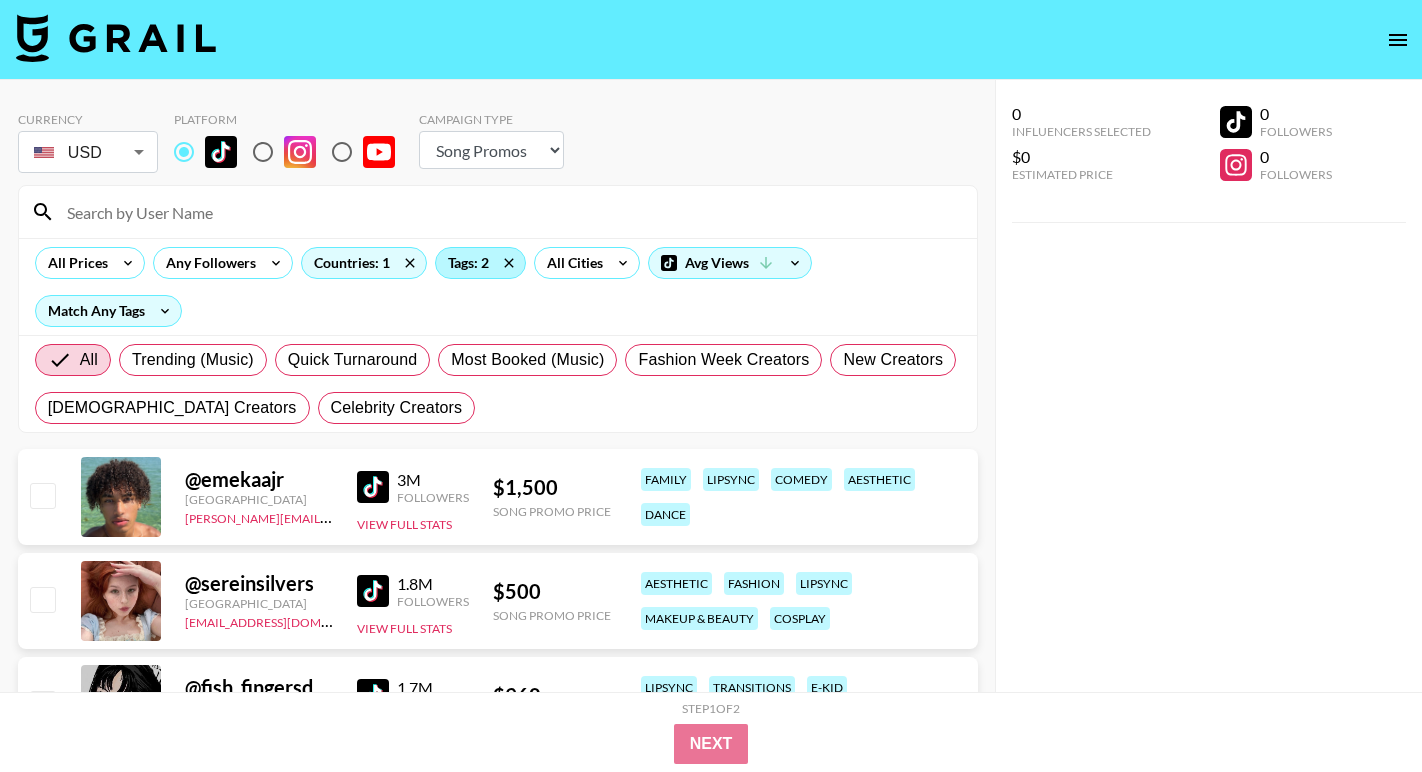 click on "Tags: 2" at bounding box center (480, 263) 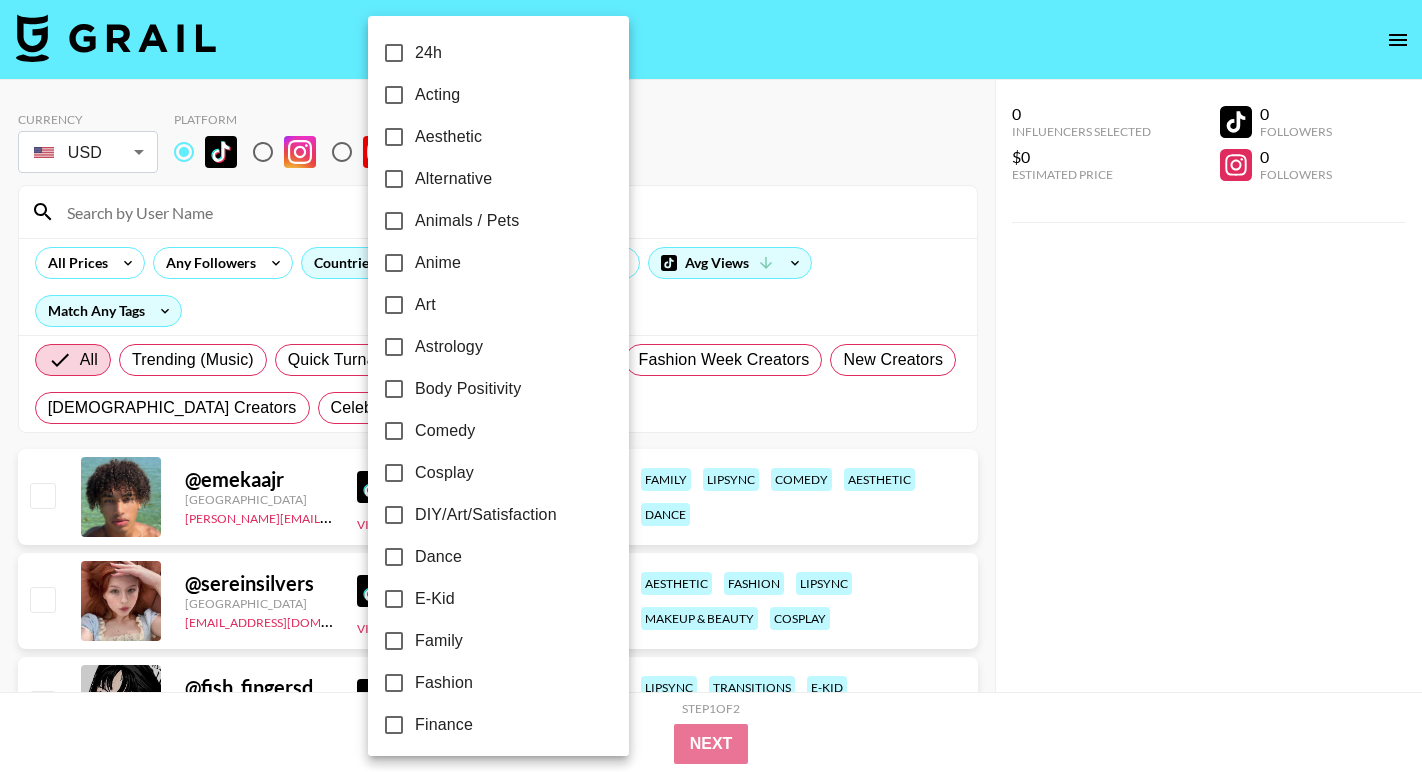 click at bounding box center [711, 386] 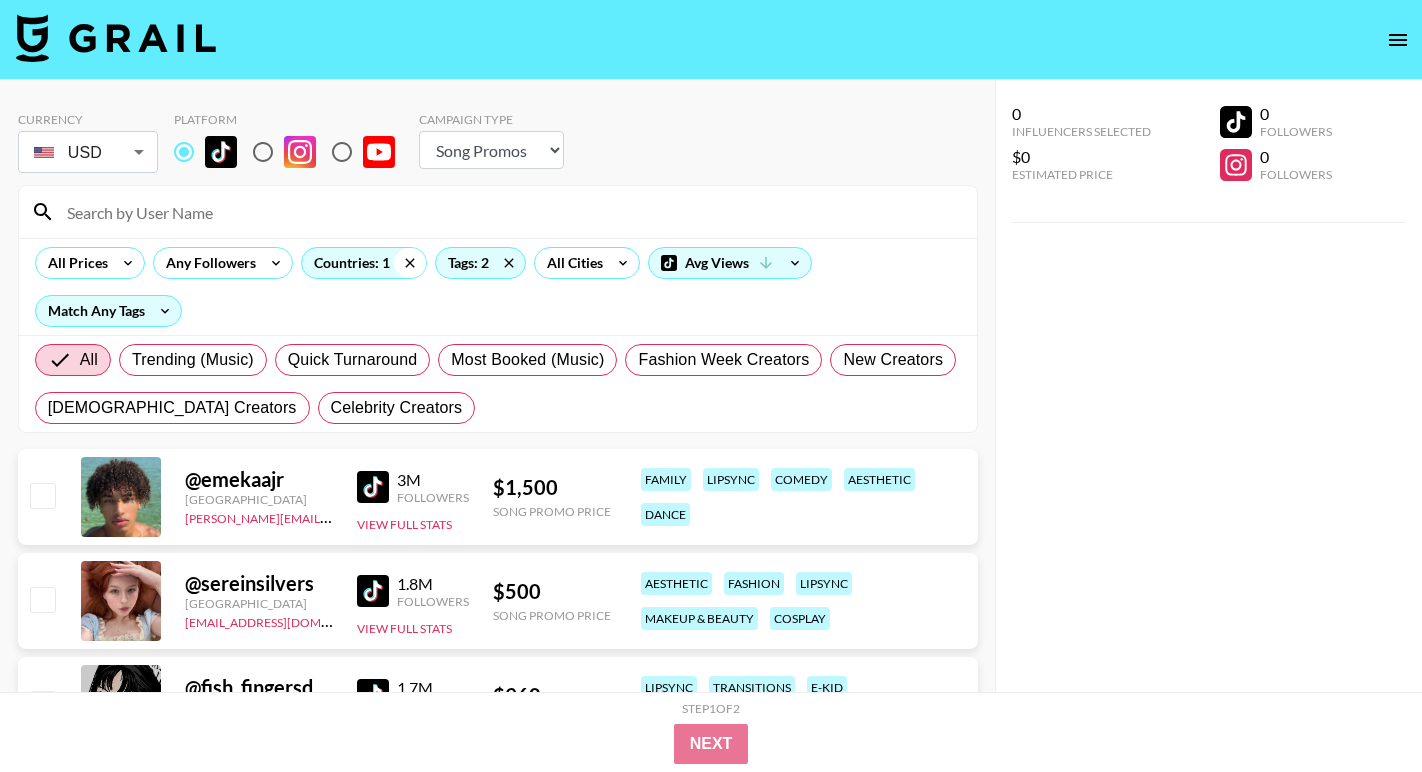 click 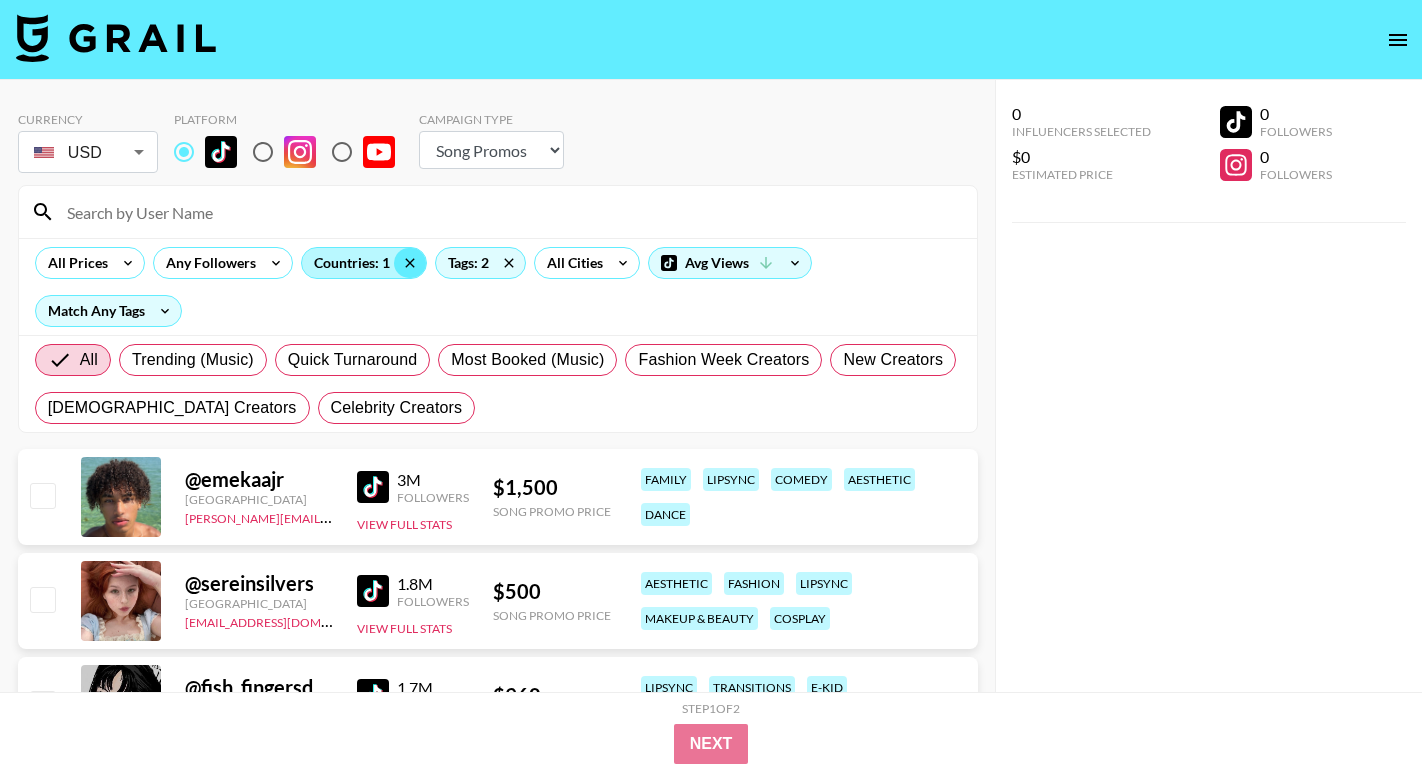 click on "Countries: 1" at bounding box center [364, 263] 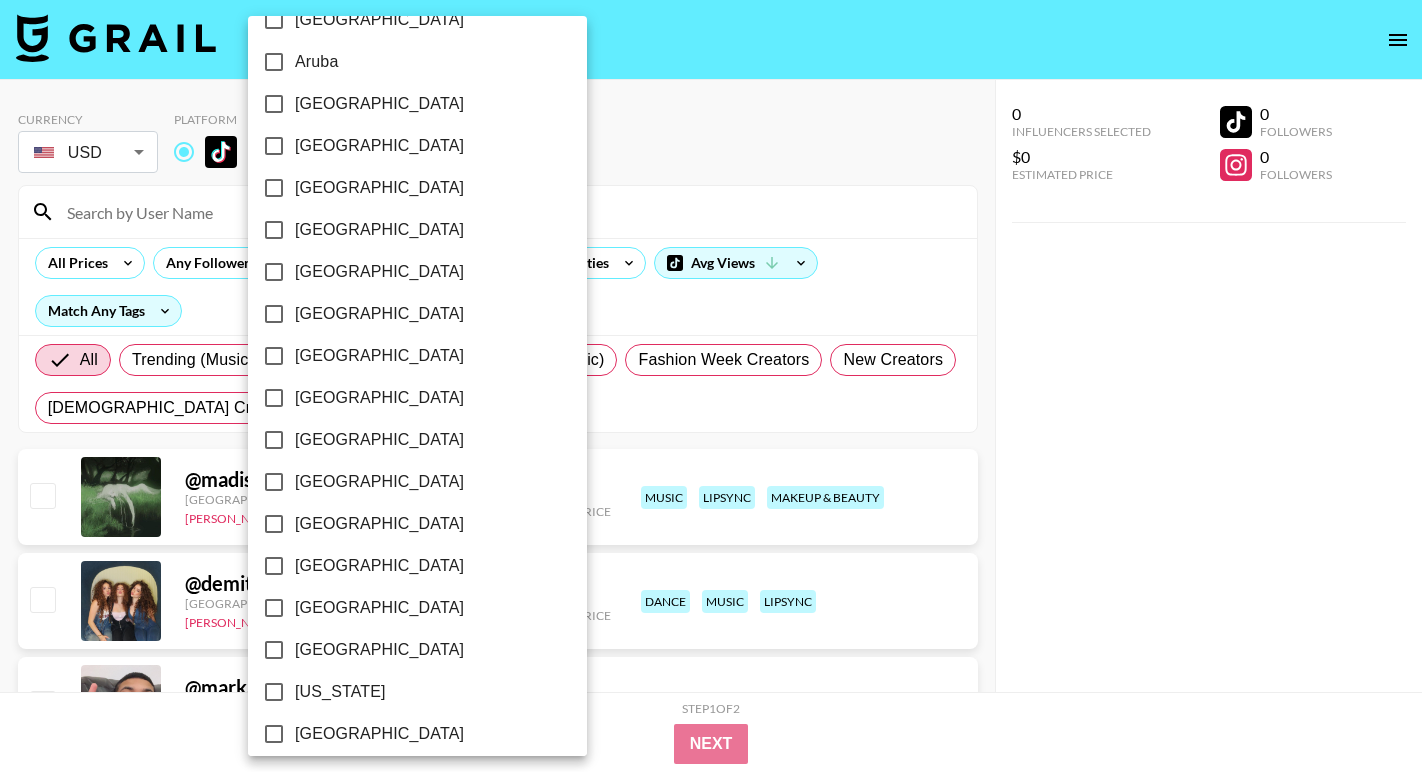 scroll, scrollTop: 109, scrollLeft: 0, axis: vertical 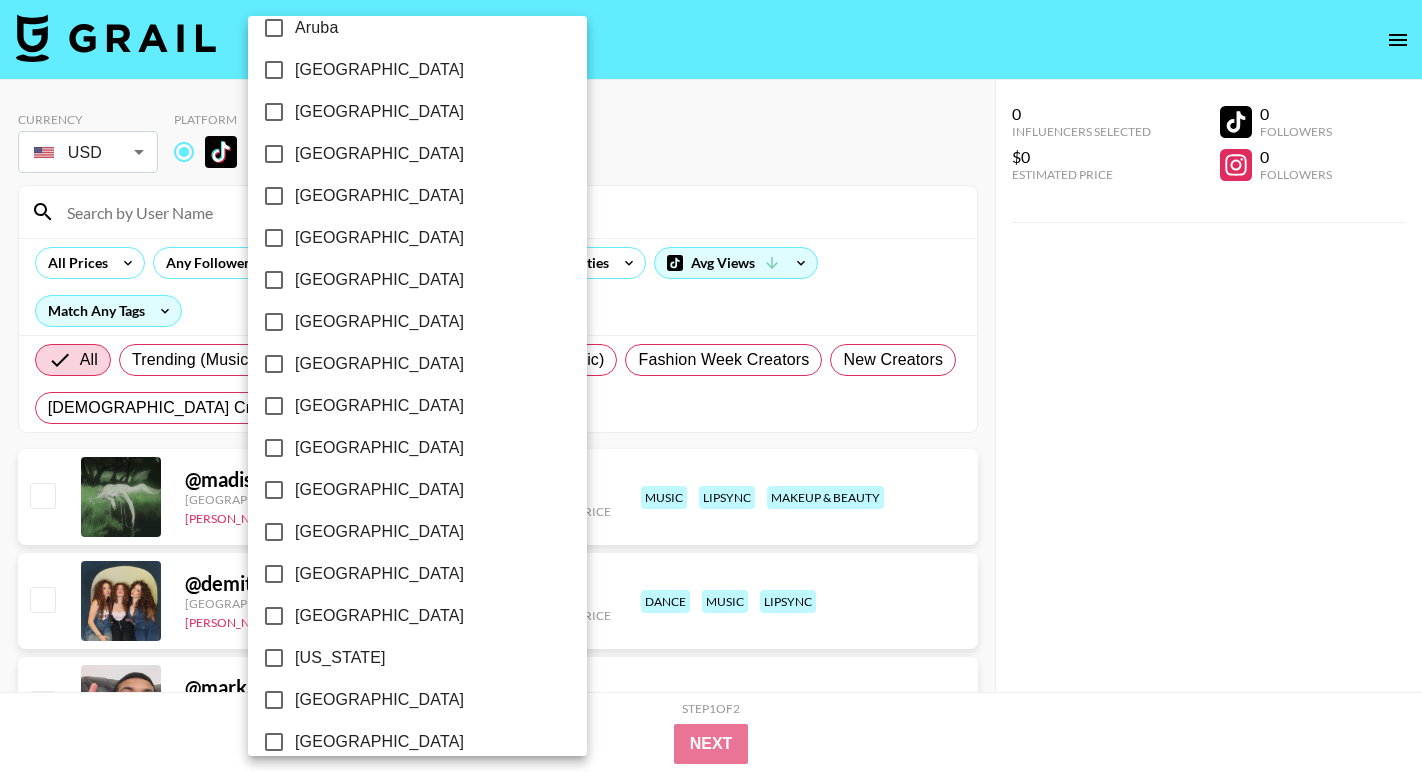 click on "[GEOGRAPHIC_DATA]" at bounding box center (379, 238) 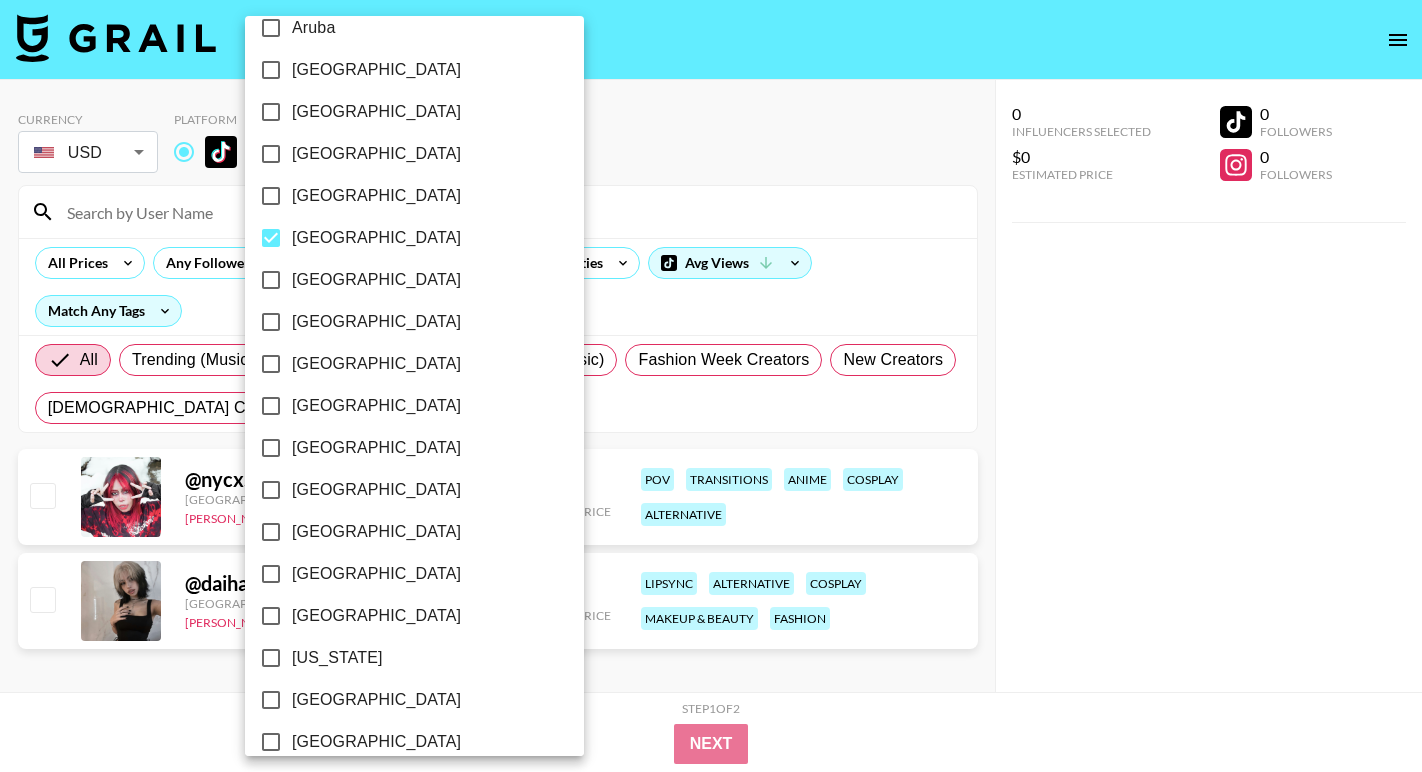 click at bounding box center [711, 386] 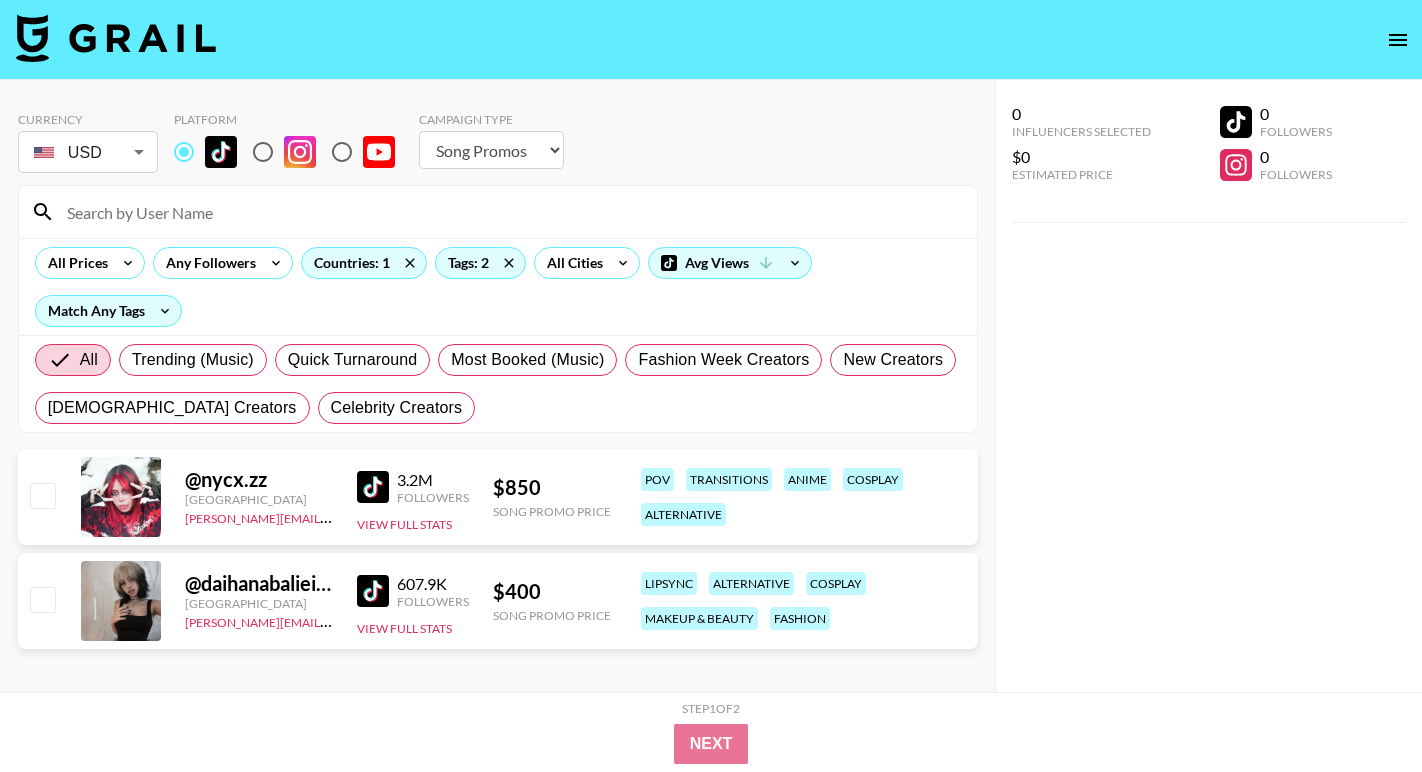 scroll, scrollTop: 80, scrollLeft: 0, axis: vertical 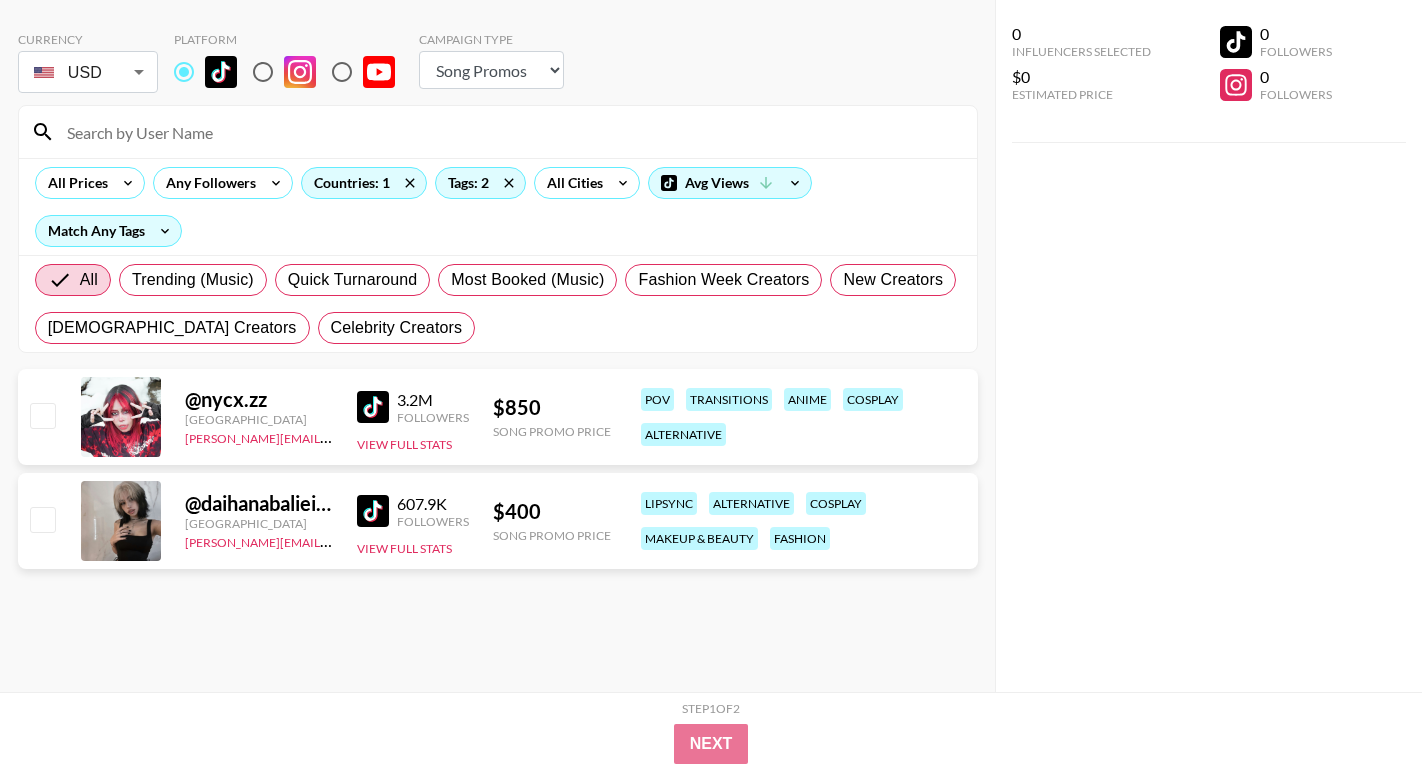 click at bounding box center (373, 511) 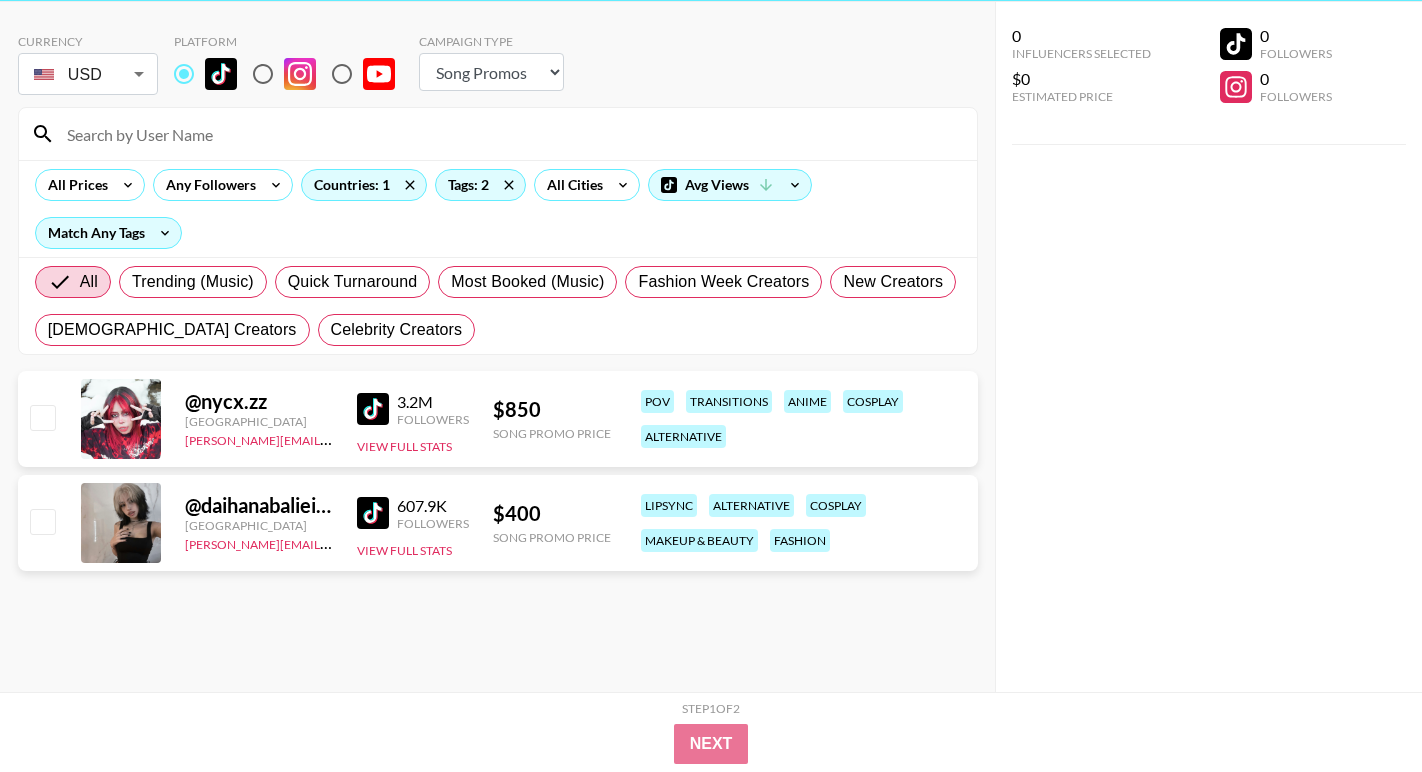 scroll, scrollTop: 0, scrollLeft: 0, axis: both 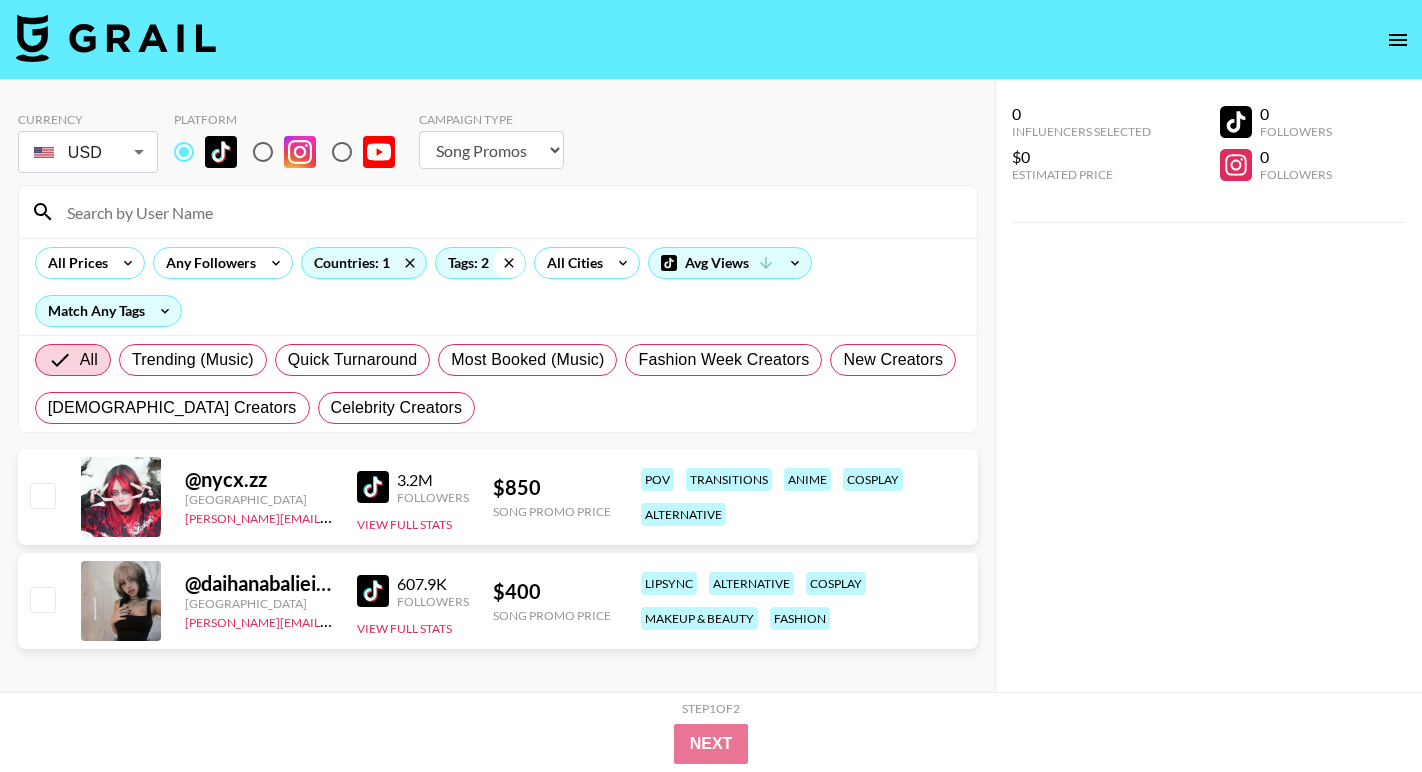 click 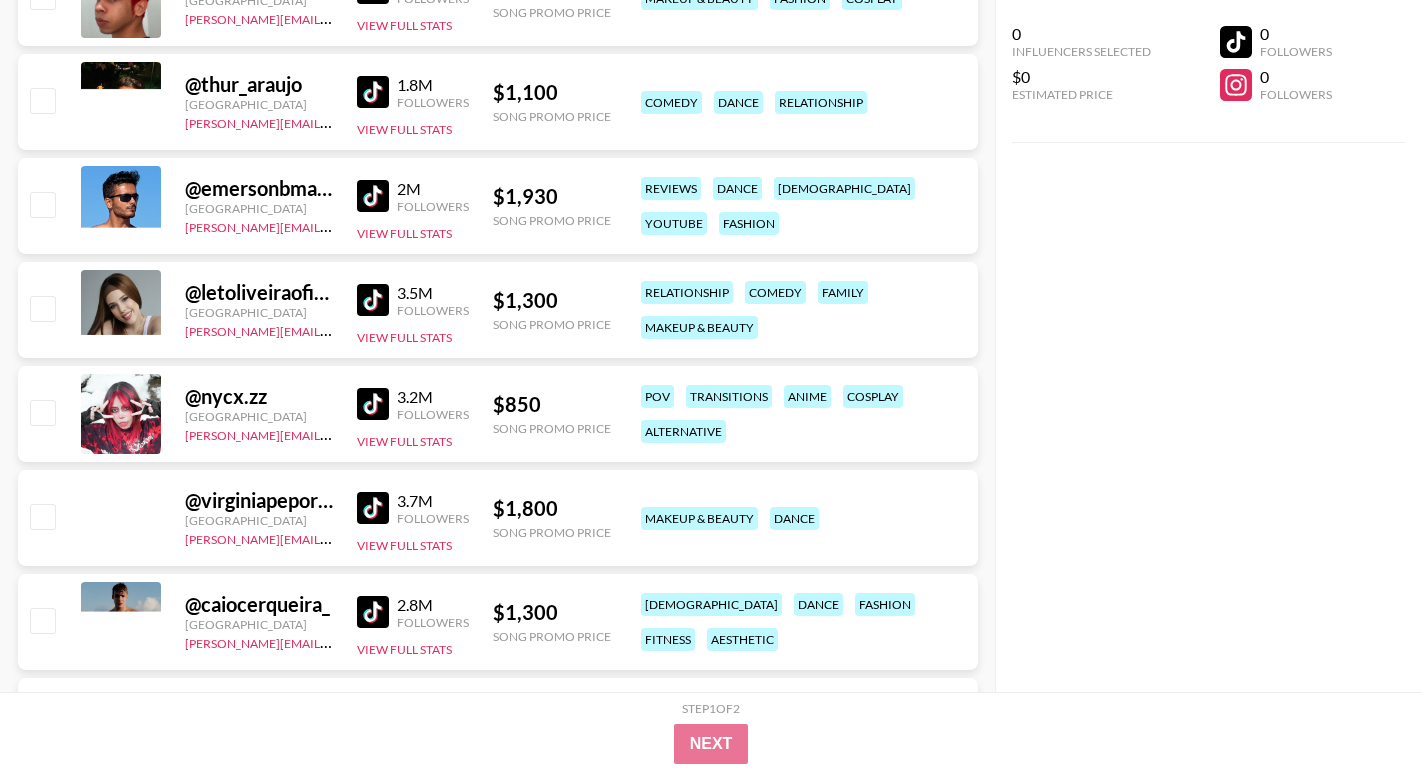 scroll, scrollTop: 549, scrollLeft: 0, axis: vertical 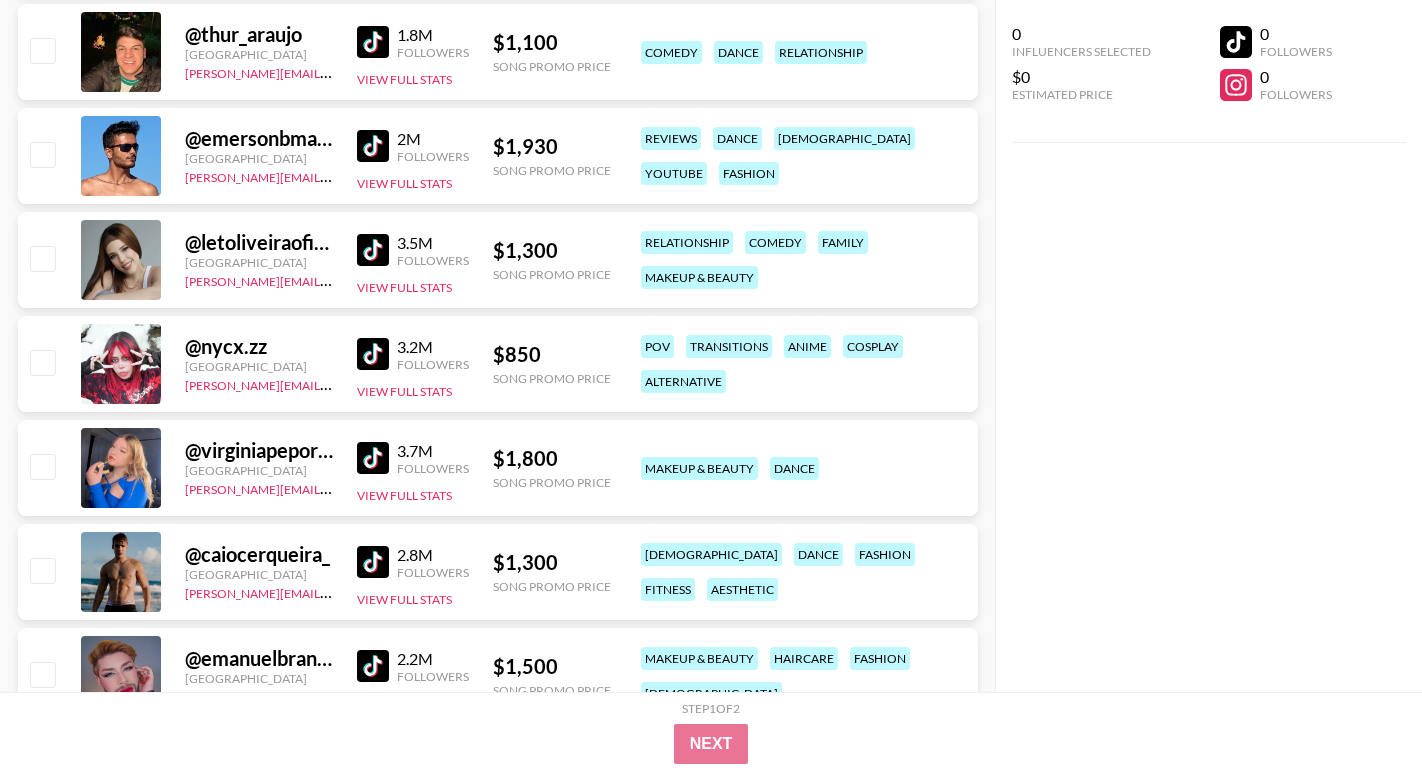 click at bounding box center (373, 250) 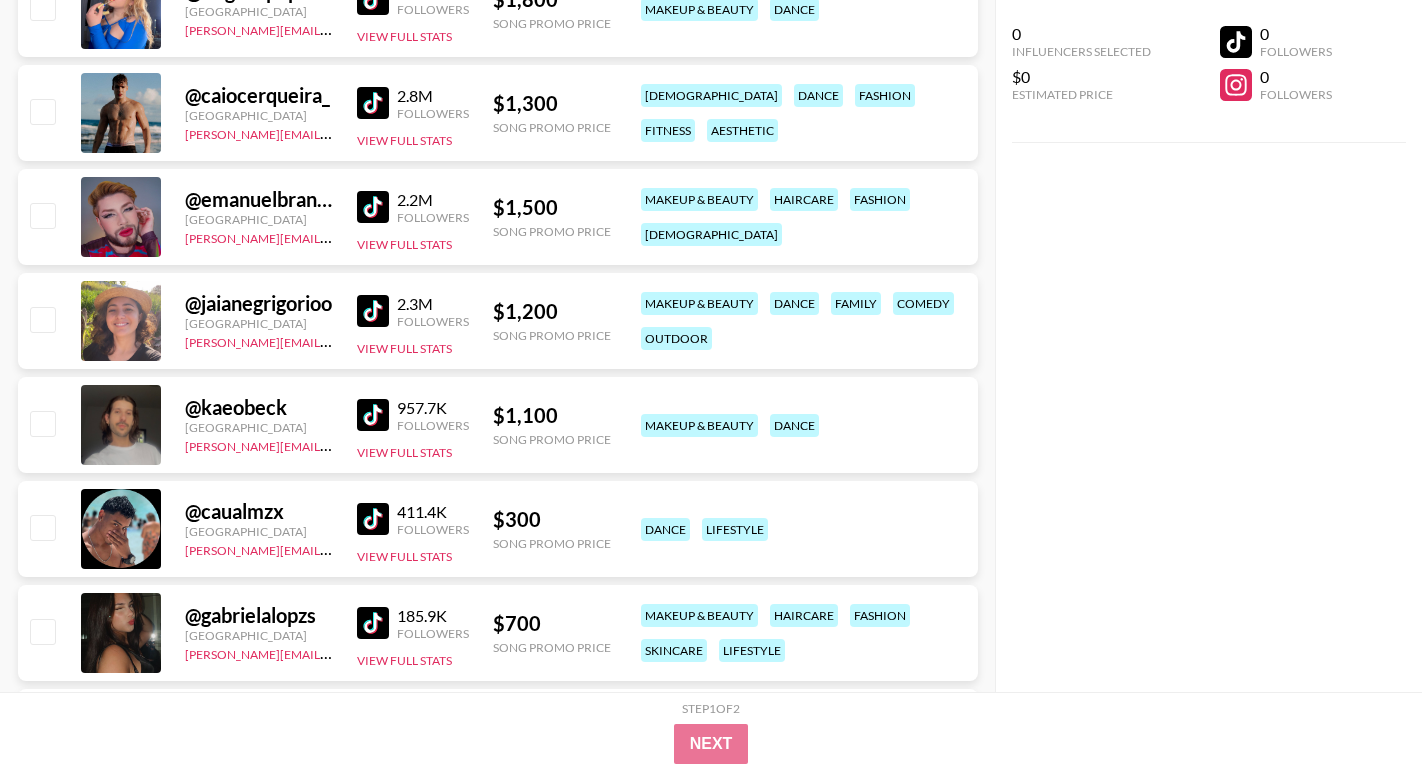 scroll, scrollTop: 1018, scrollLeft: 0, axis: vertical 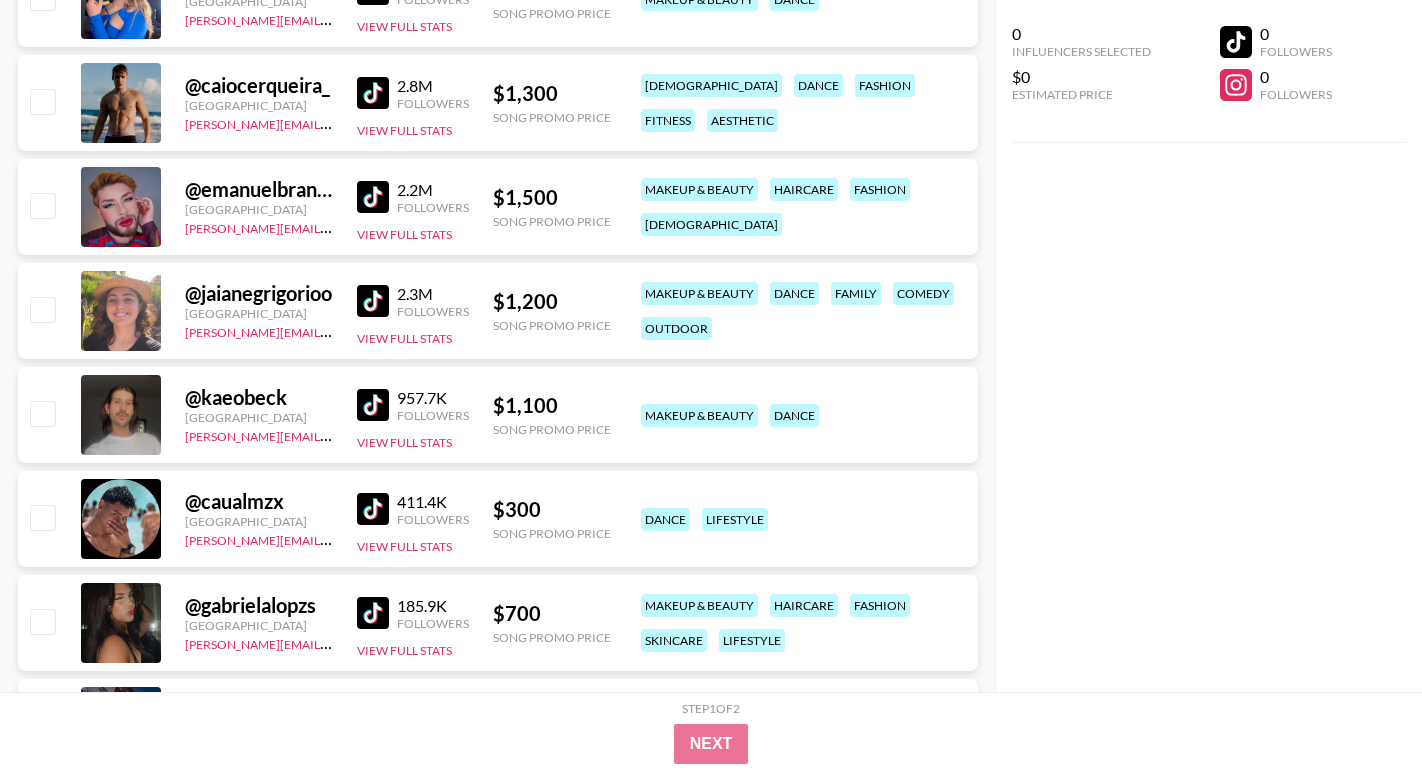 click at bounding box center [373, 301] 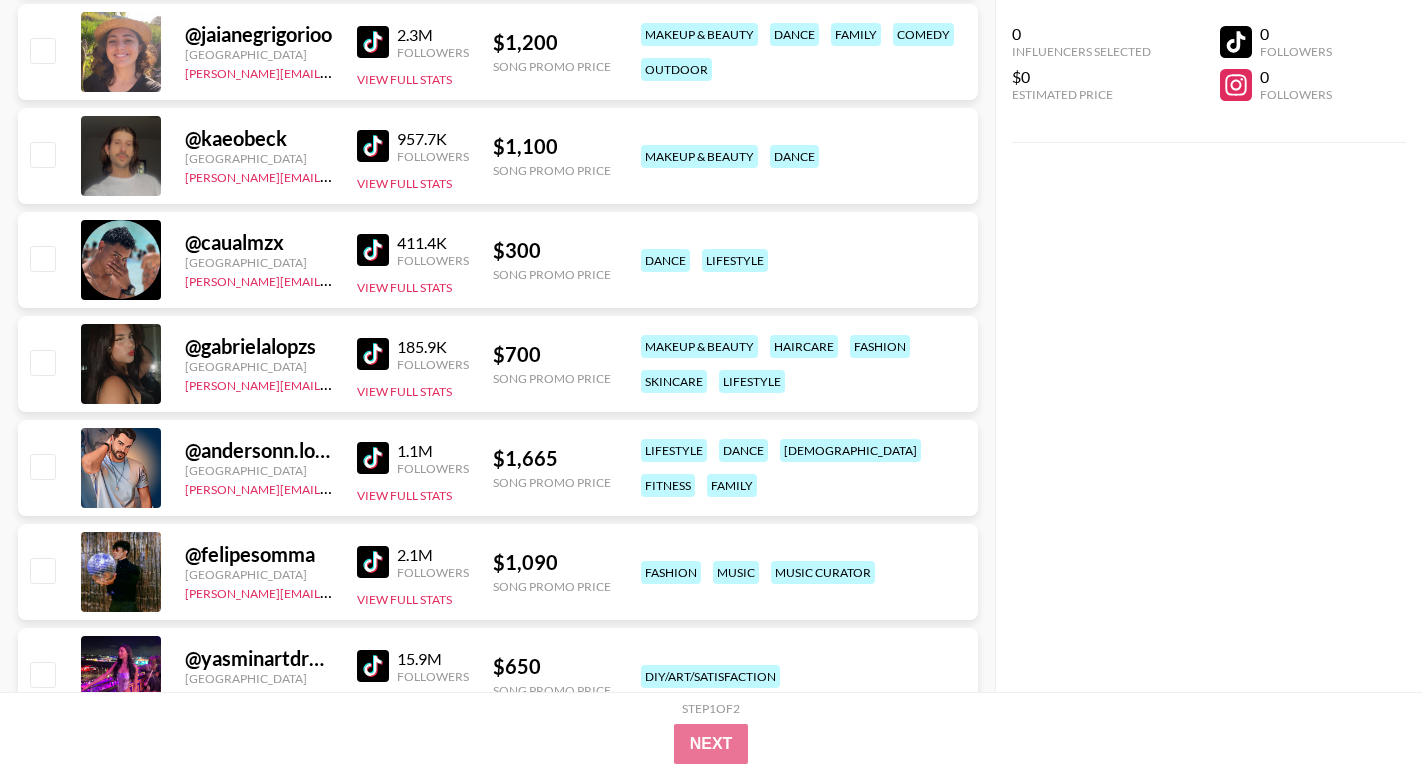 scroll, scrollTop: 1305, scrollLeft: 0, axis: vertical 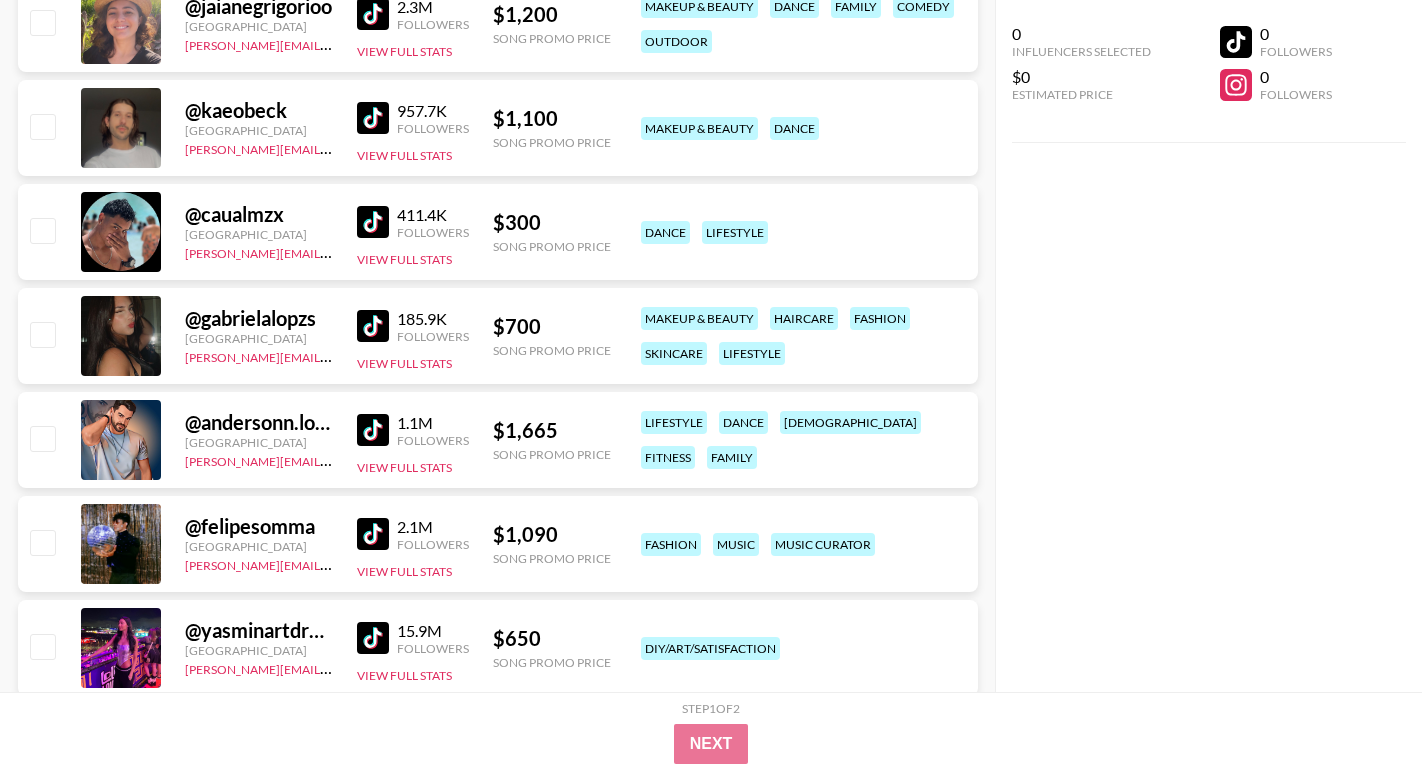 click at bounding box center (373, 326) 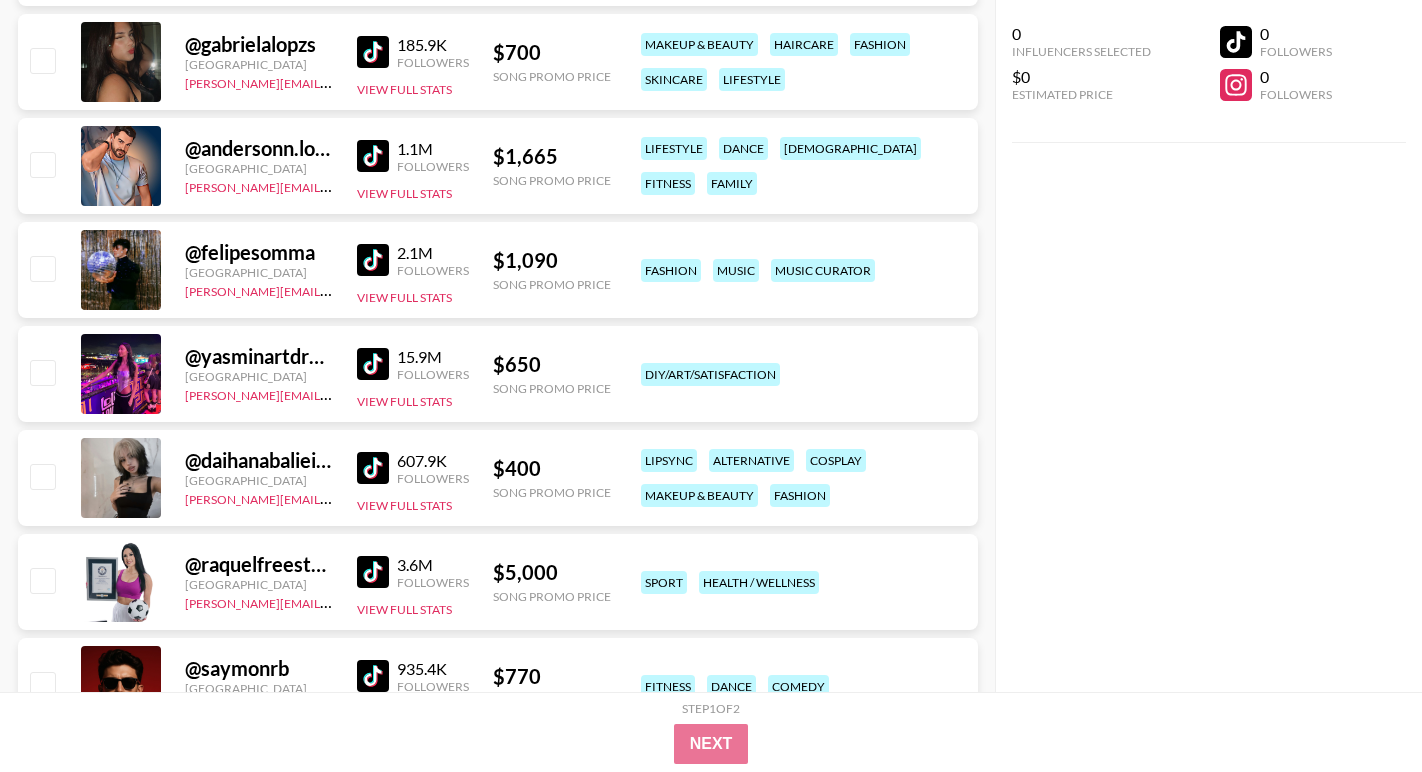 scroll, scrollTop: 1577, scrollLeft: 0, axis: vertical 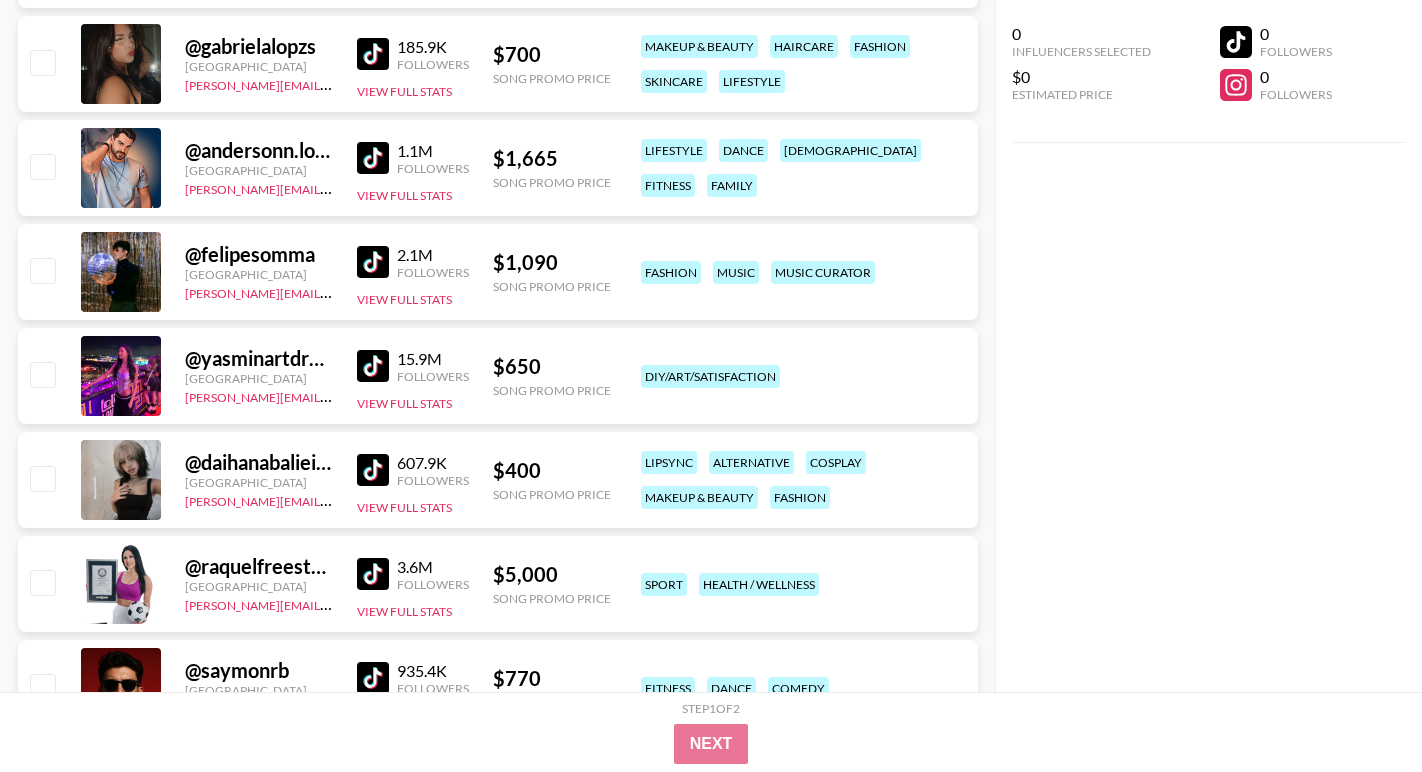 click at bounding box center (373, 470) 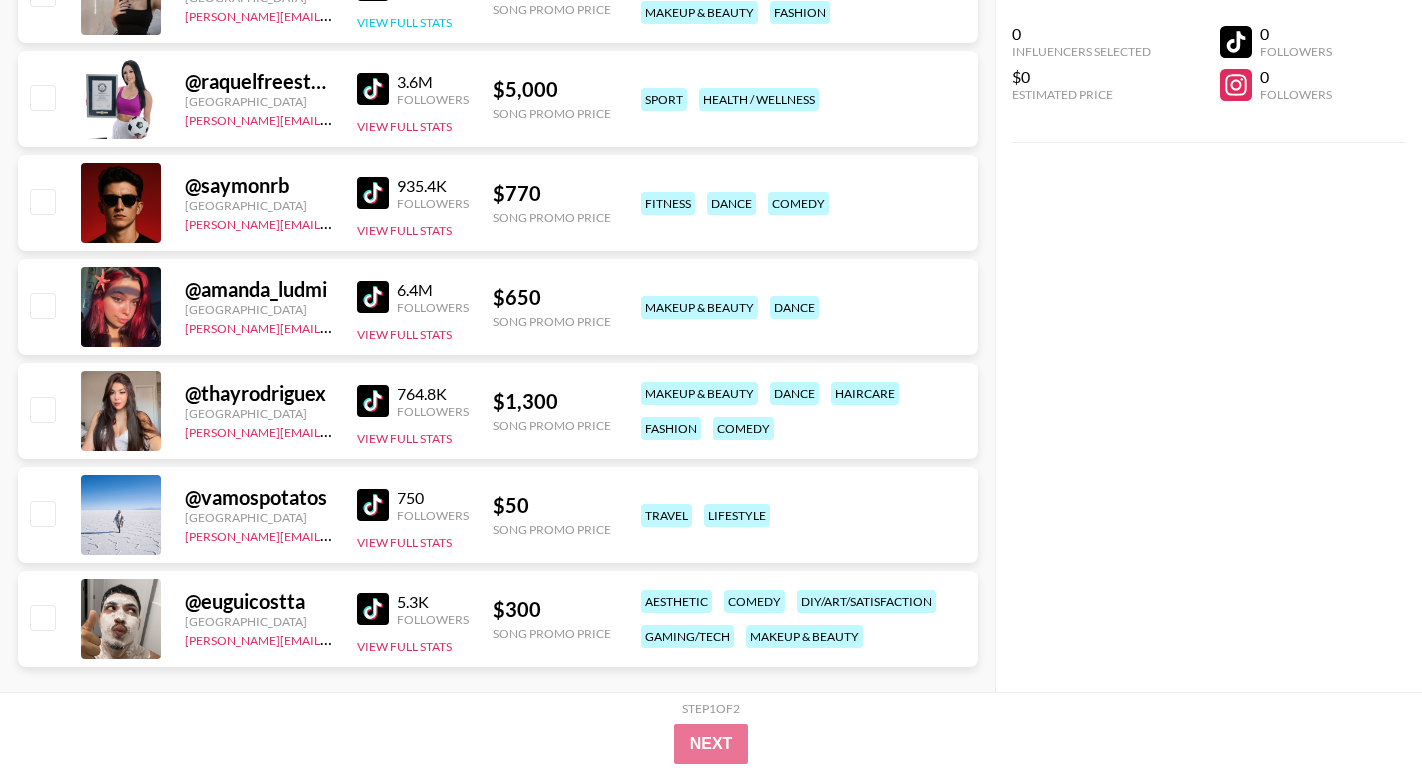 scroll, scrollTop: 2072, scrollLeft: 0, axis: vertical 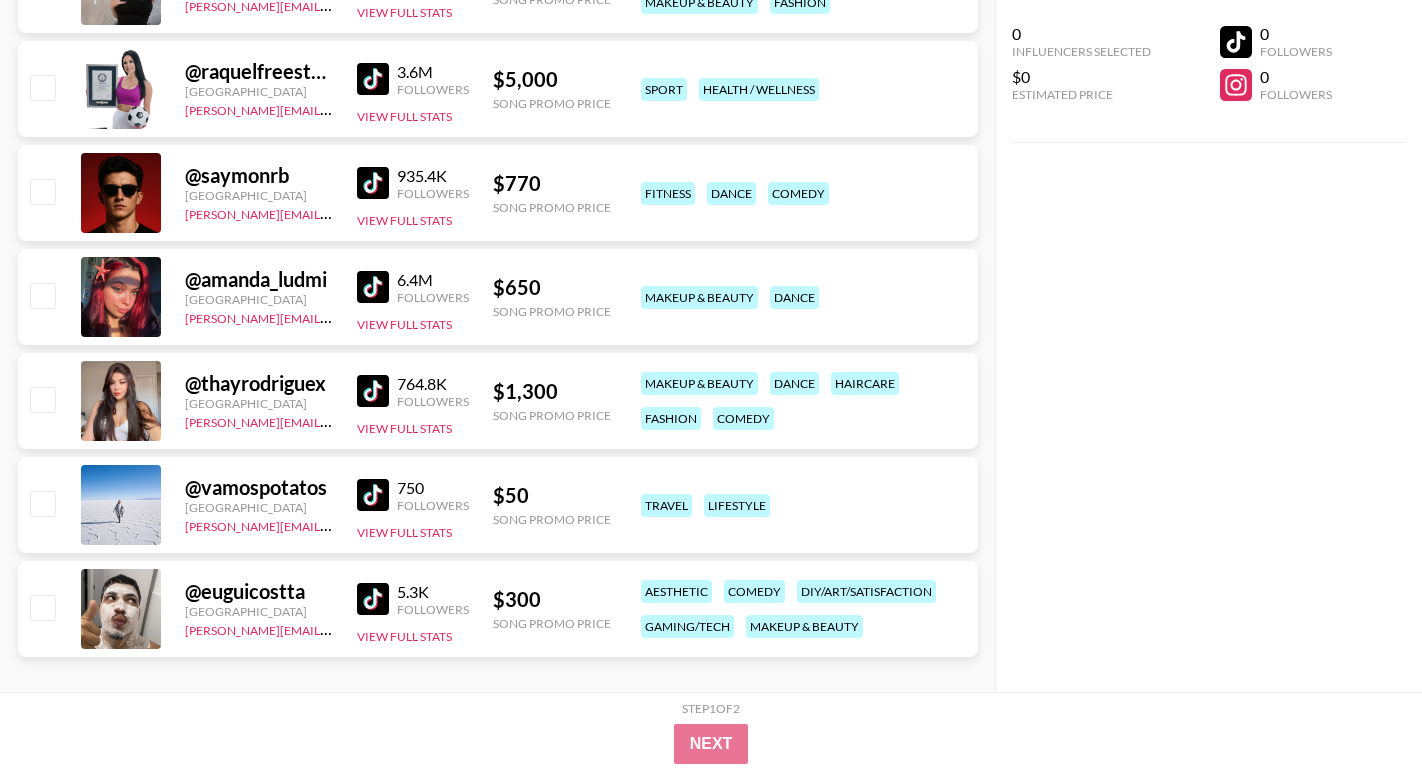 click at bounding box center [373, 391] 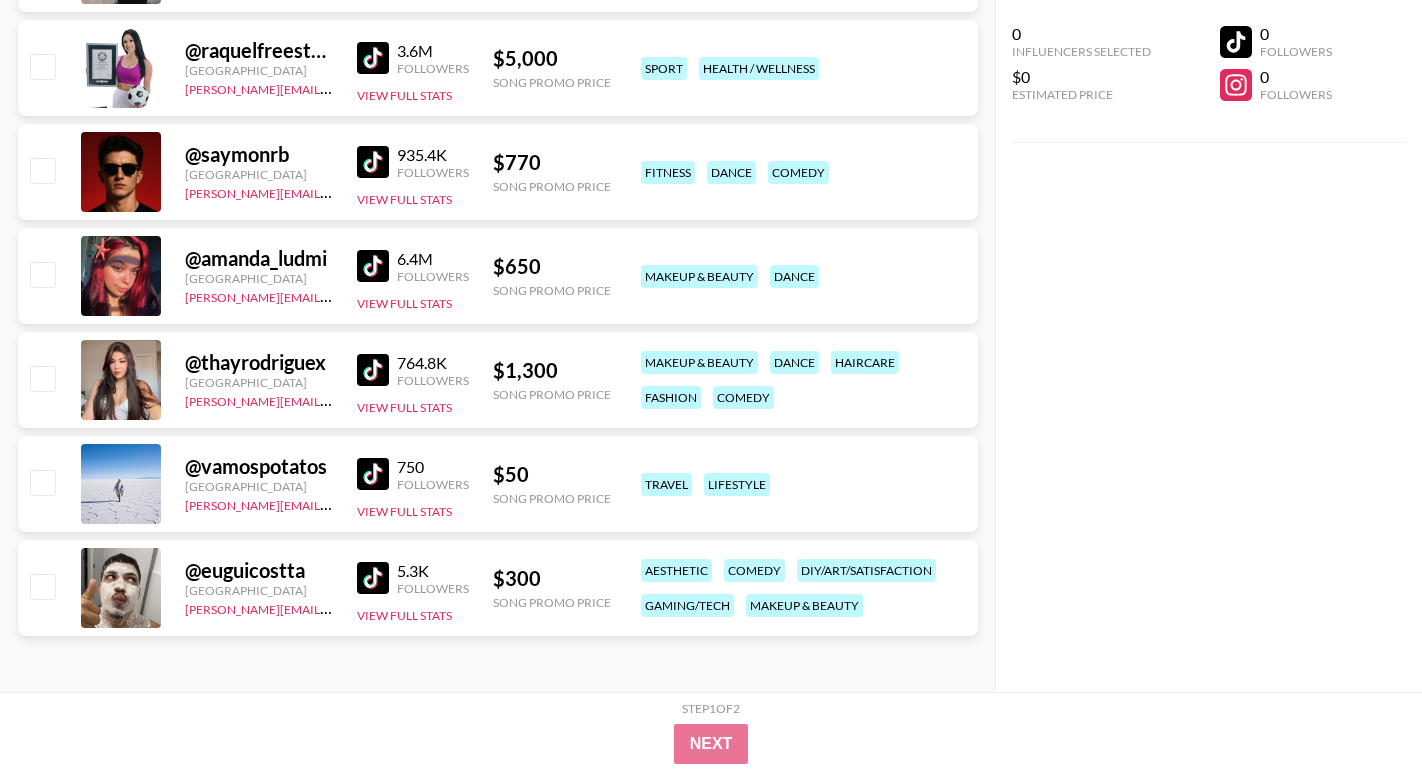 click at bounding box center [373, 474] 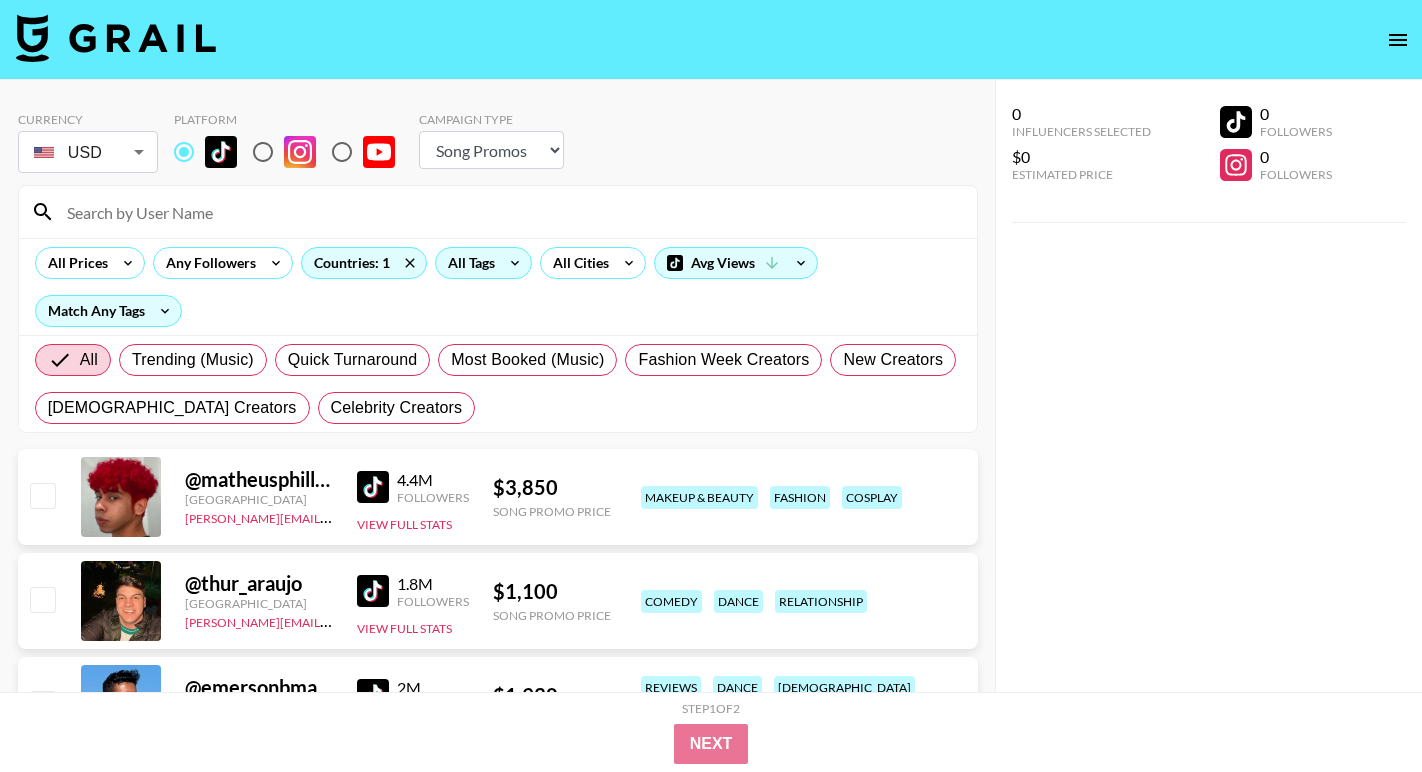 click on "All Tags" at bounding box center [467, 263] 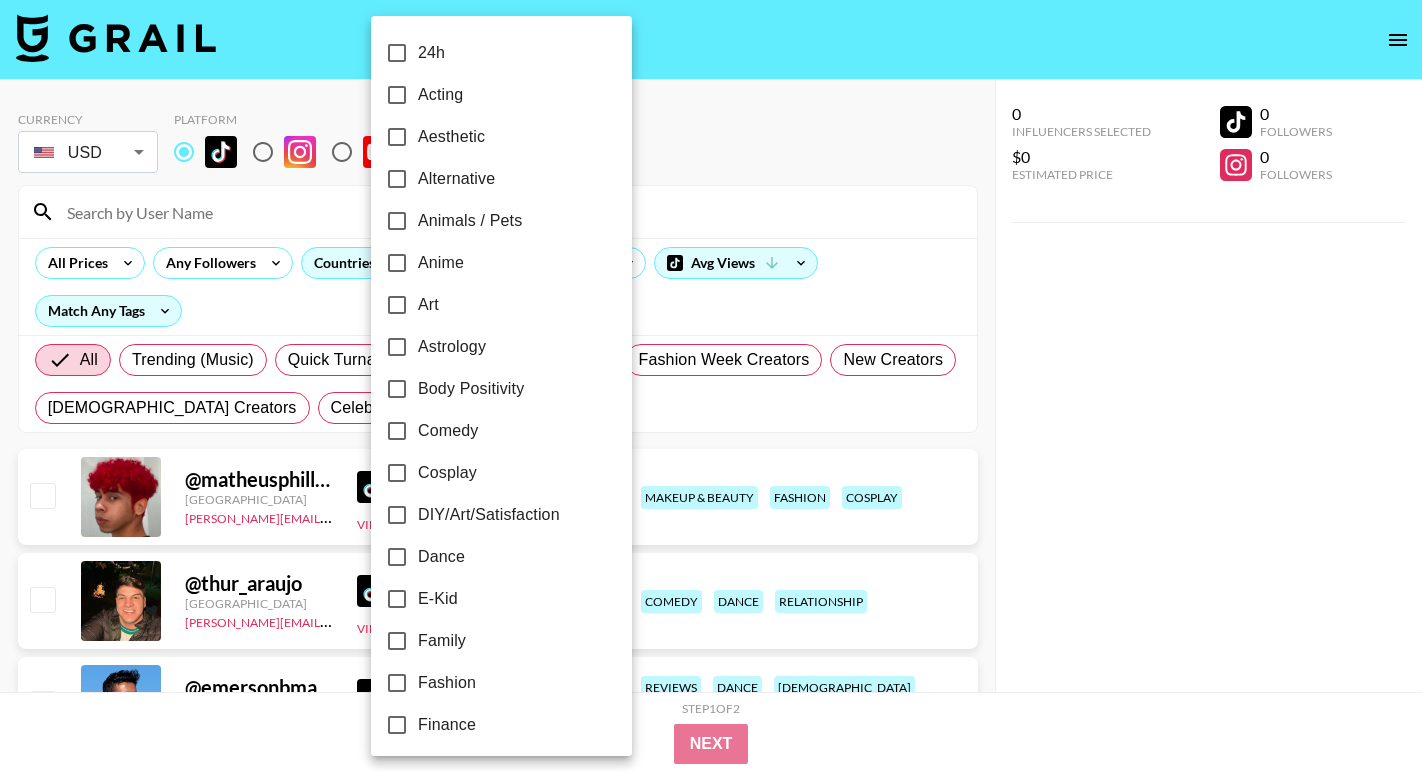 click at bounding box center [711, 386] 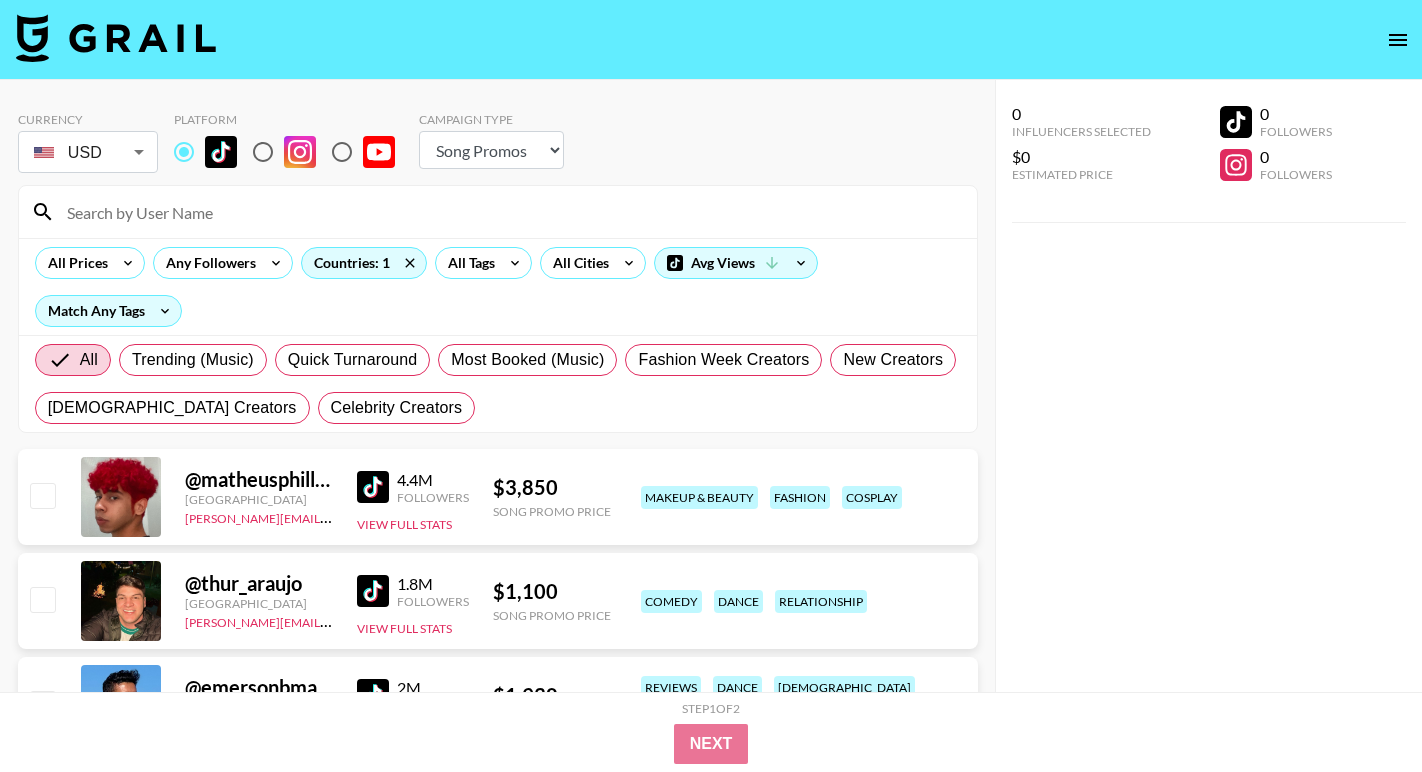 click on "All Prices Any Followers Countries: 1 All Tags All Cities Avg Views Match Any Tags" at bounding box center (498, 286) 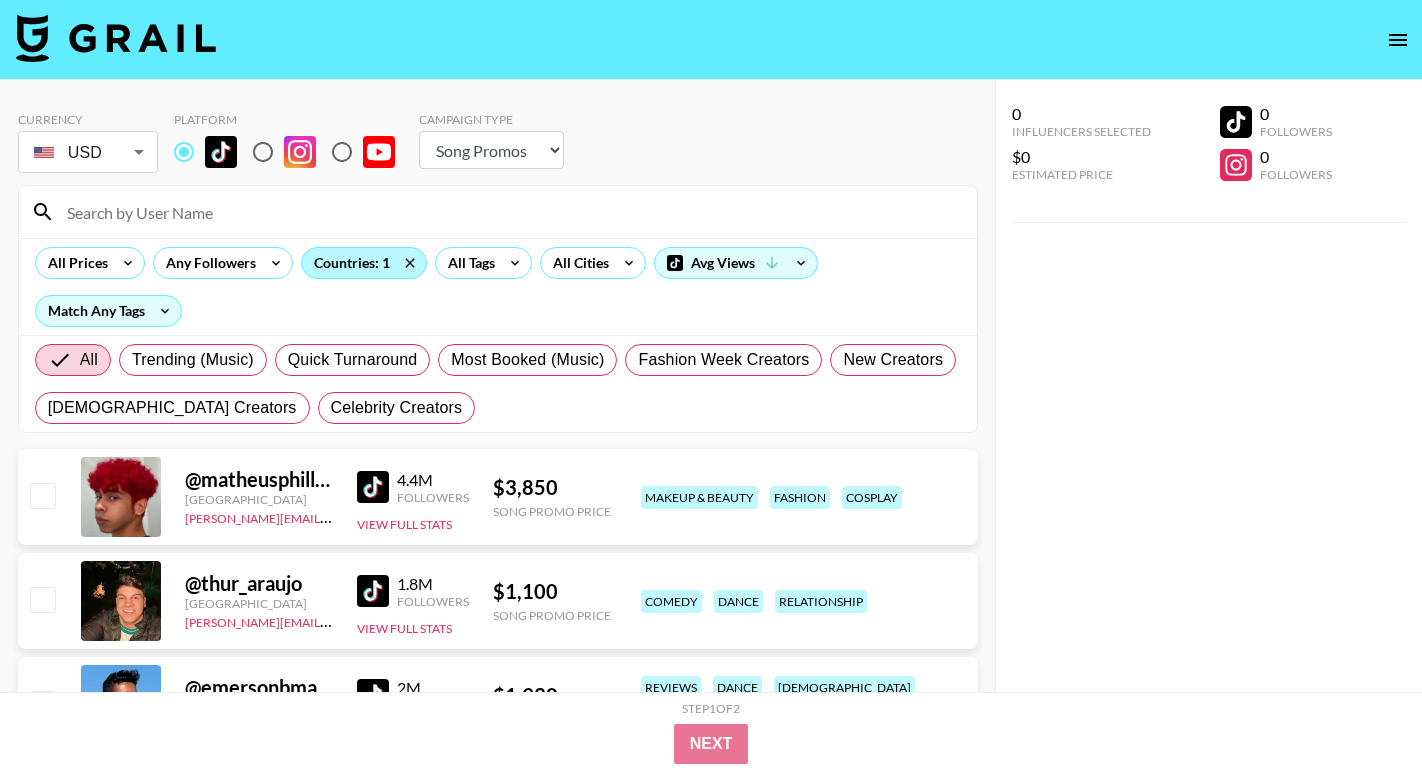 click on "Countries: 1" at bounding box center [364, 263] 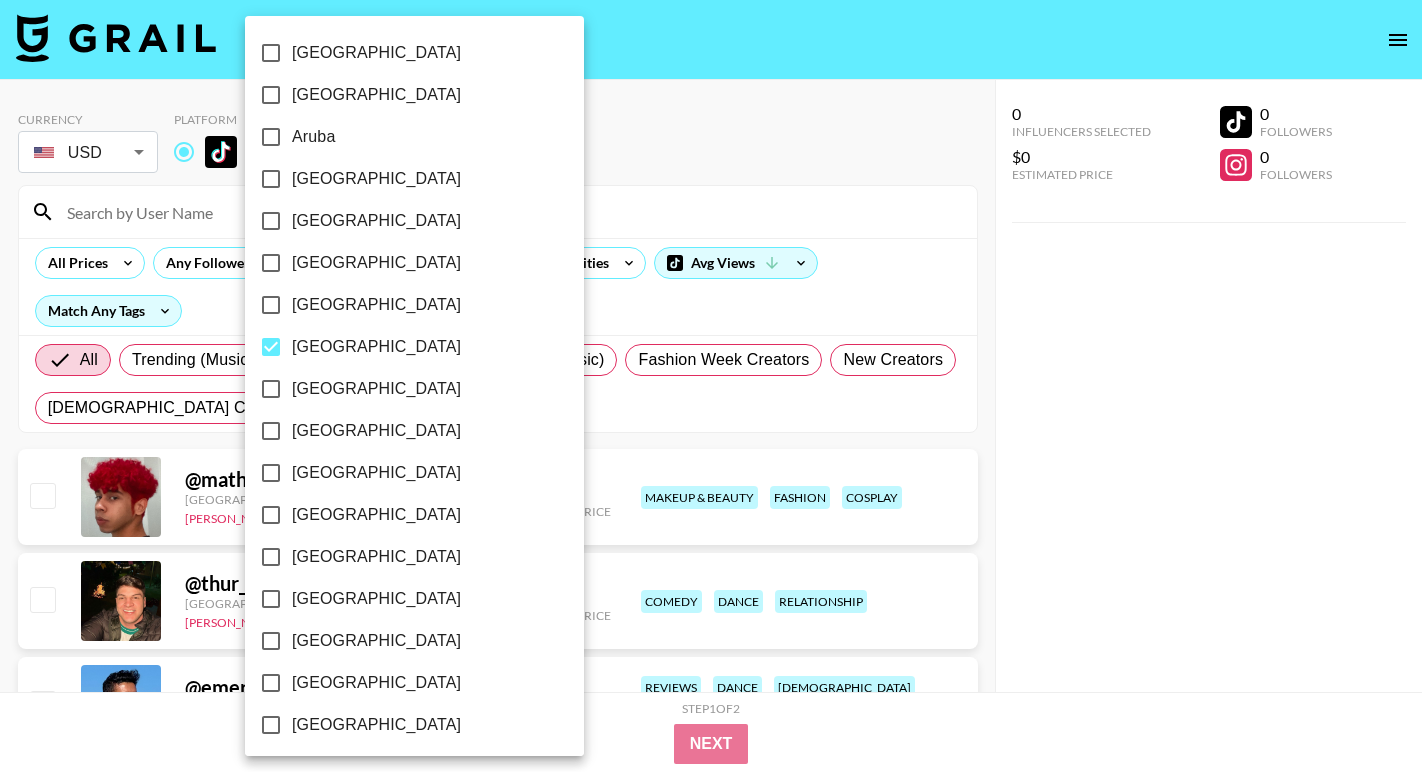 click at bounding box center [711, 386] 